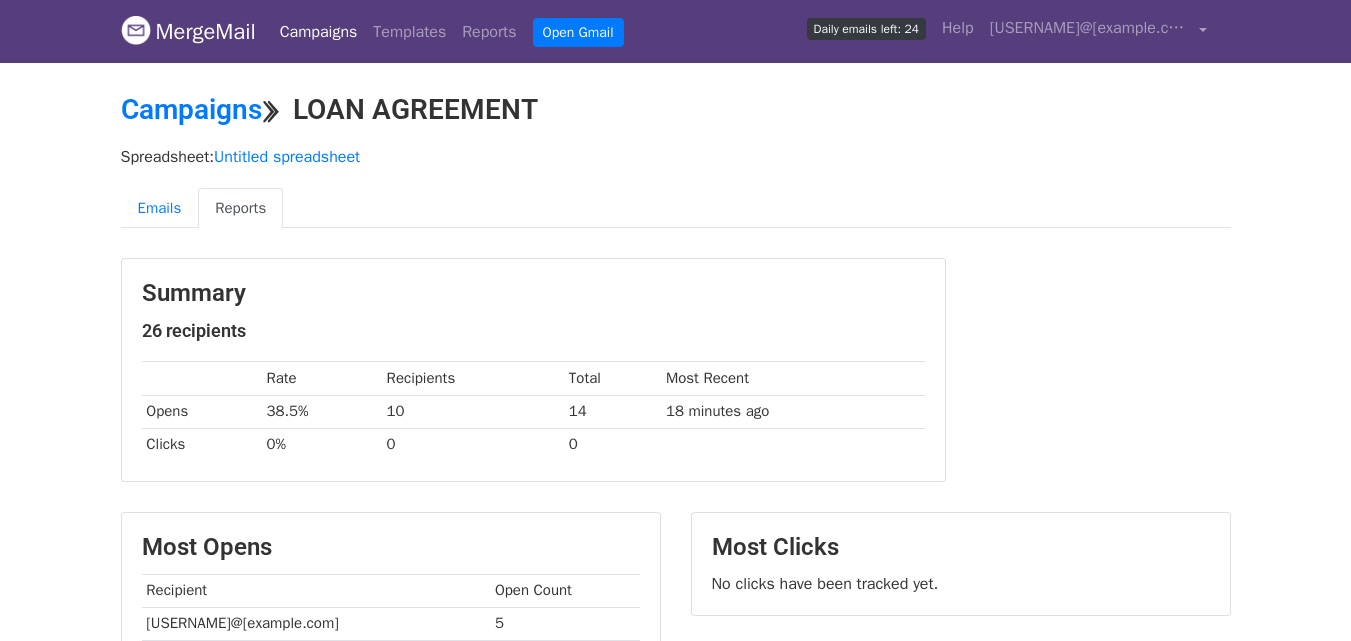 scroll, scrollTop: 425, scrollLeft: 0, axis: vertical 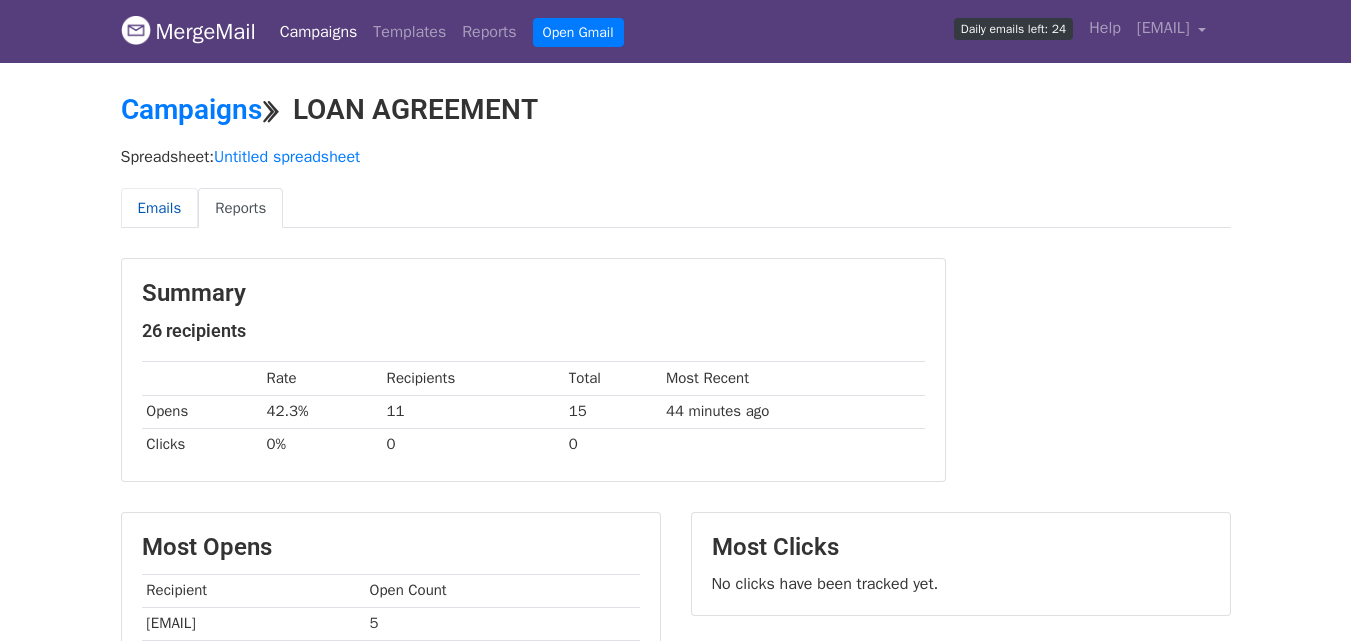 click on "Emails" at bounding box center (160, 208) 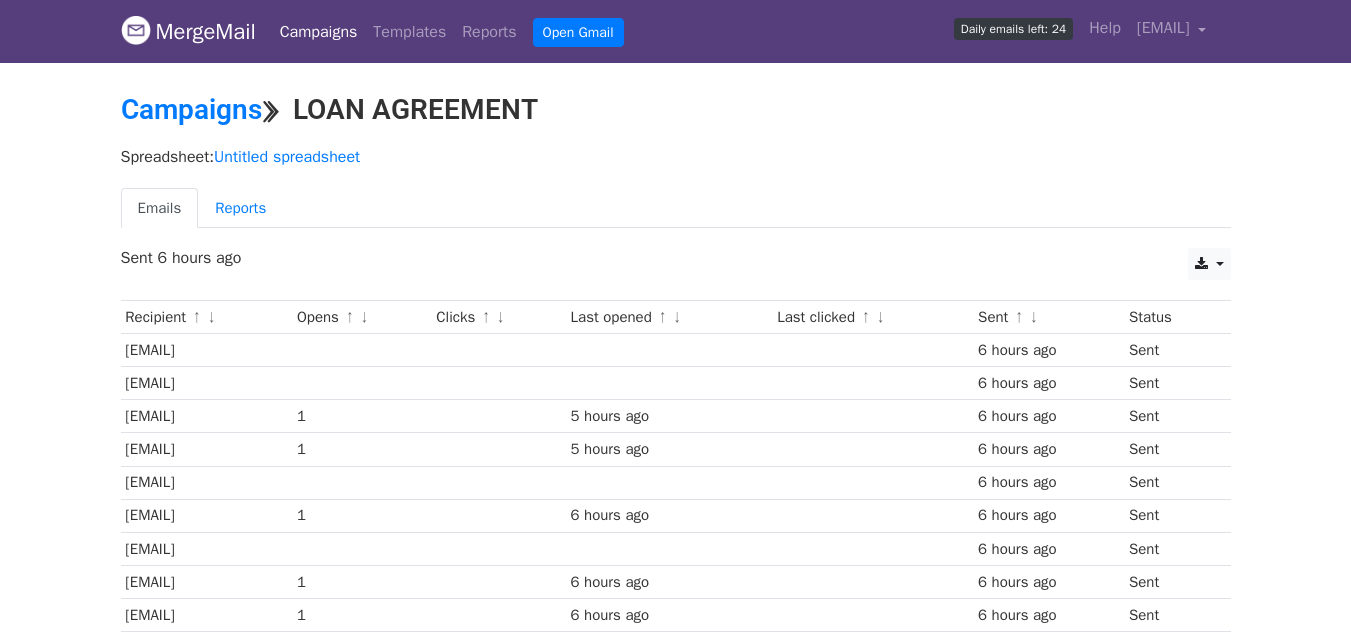 scroll, scrollTop: 0, scrollLeft: 0, axis: both 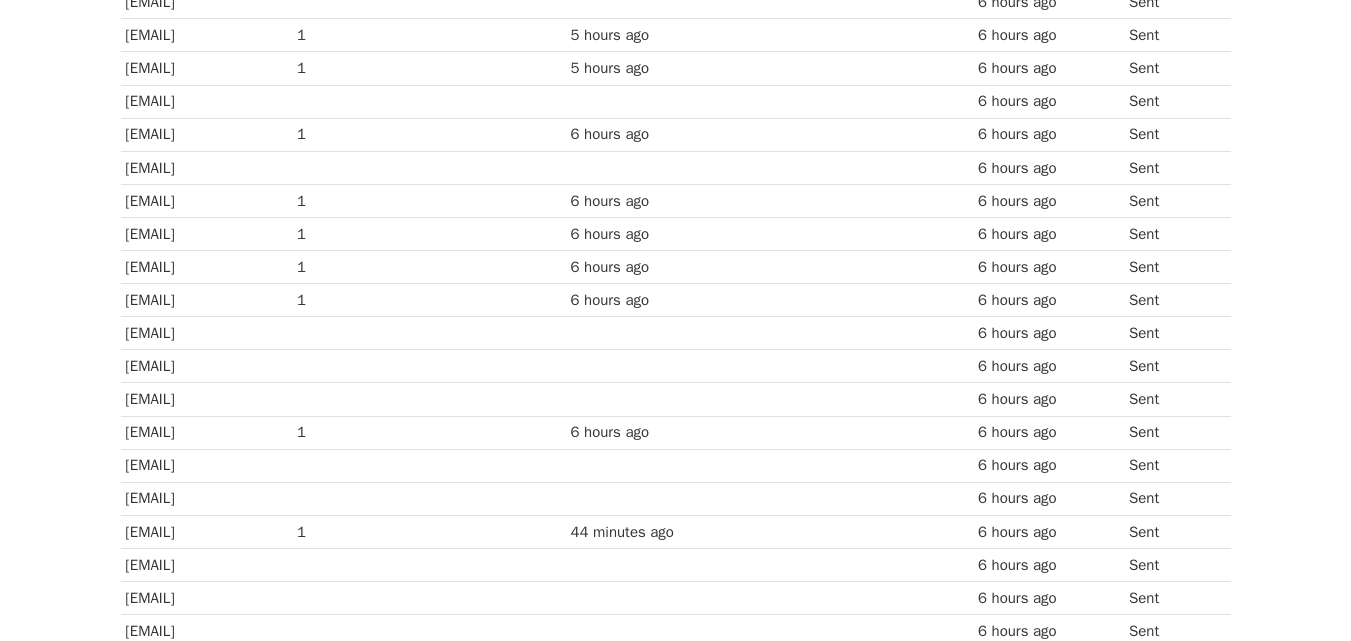 click on "MergeMail
Campaigns
Templates
Reports
Open Gmail
Daily emails left: 24
Help
lendingclubofficial6699@gmail.com
Account
Unsubscribes
Integrations
Notification Settings
Sign out
New Features
You're all caught up!
Scheduled Campaigns
Schedule your emails to be sent later.
Read more
Account Reports
View reports across all of your campaigns to find highly-engaged recipients and to see which templates and campaigns have the most clicks and opens.
Read more
View my reports
Template Editor
Create beautiful emails using our powerful template editor.
Read more
View my templates
Campaigns
⟫
LOAN AGREEMENT
Spreadsheet:
Untitled spreadsheet
Emails
Reports
CSV
Excel
Sent
6 hours ago
Recipient
↑
↓" at bounding box center (675, 304) 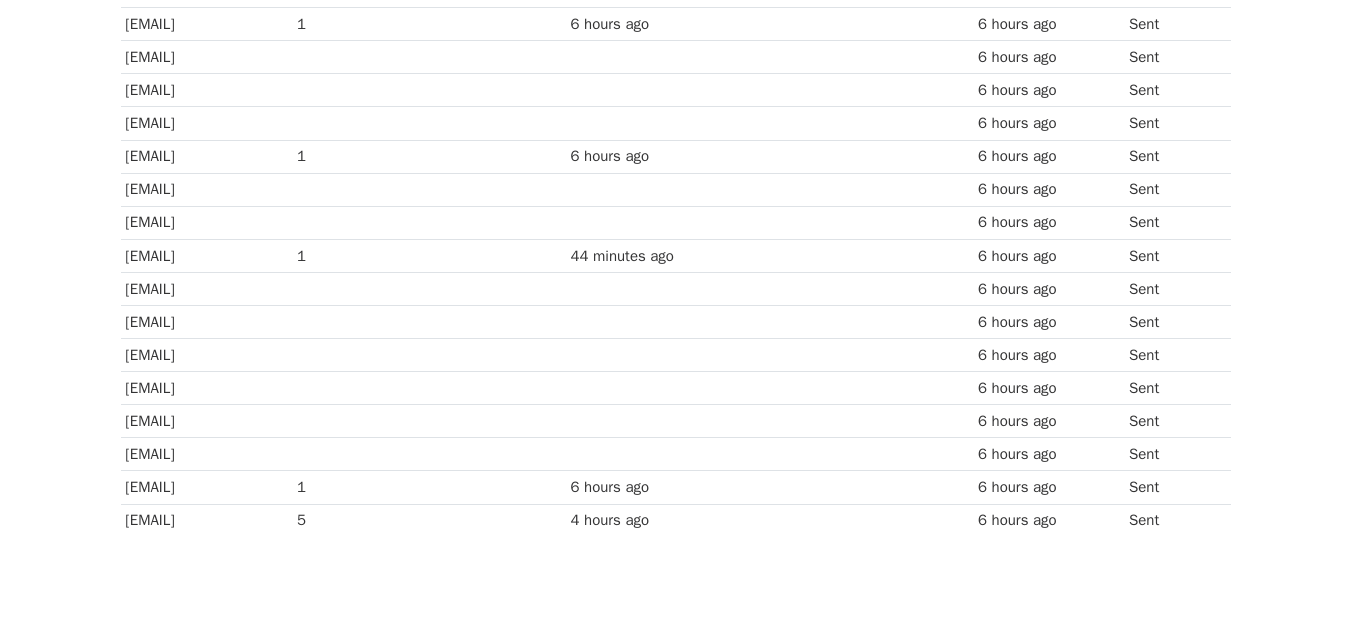 scroll, scrollTop: 651, scrollLeft: 0, axis: vertical 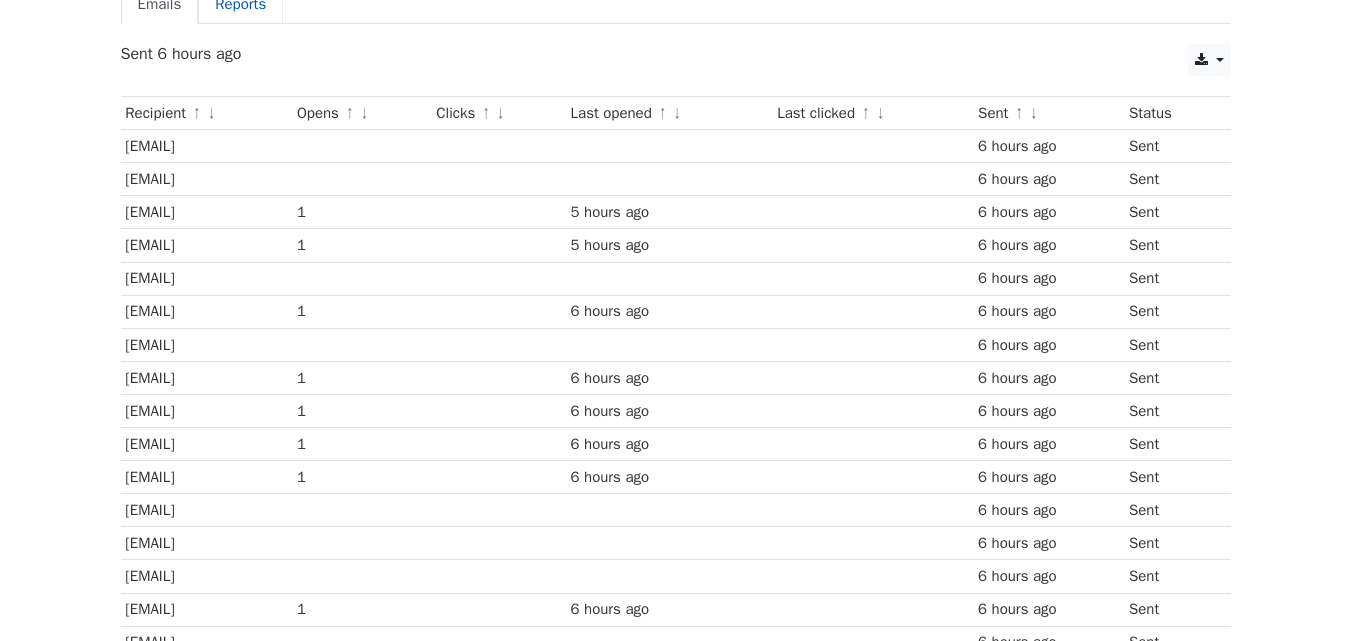 click on "Reports" at bounding box center [240, 4] 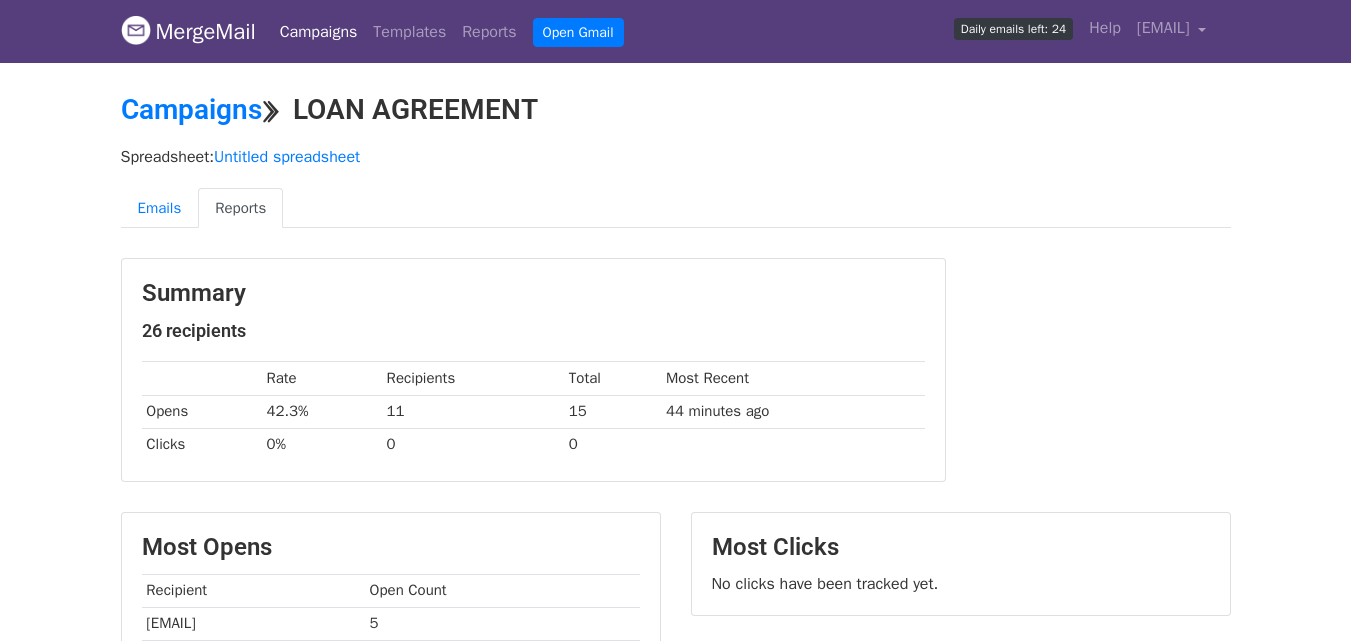 scroll, scrollTop: 0, scrollLeft: 0, axis: both 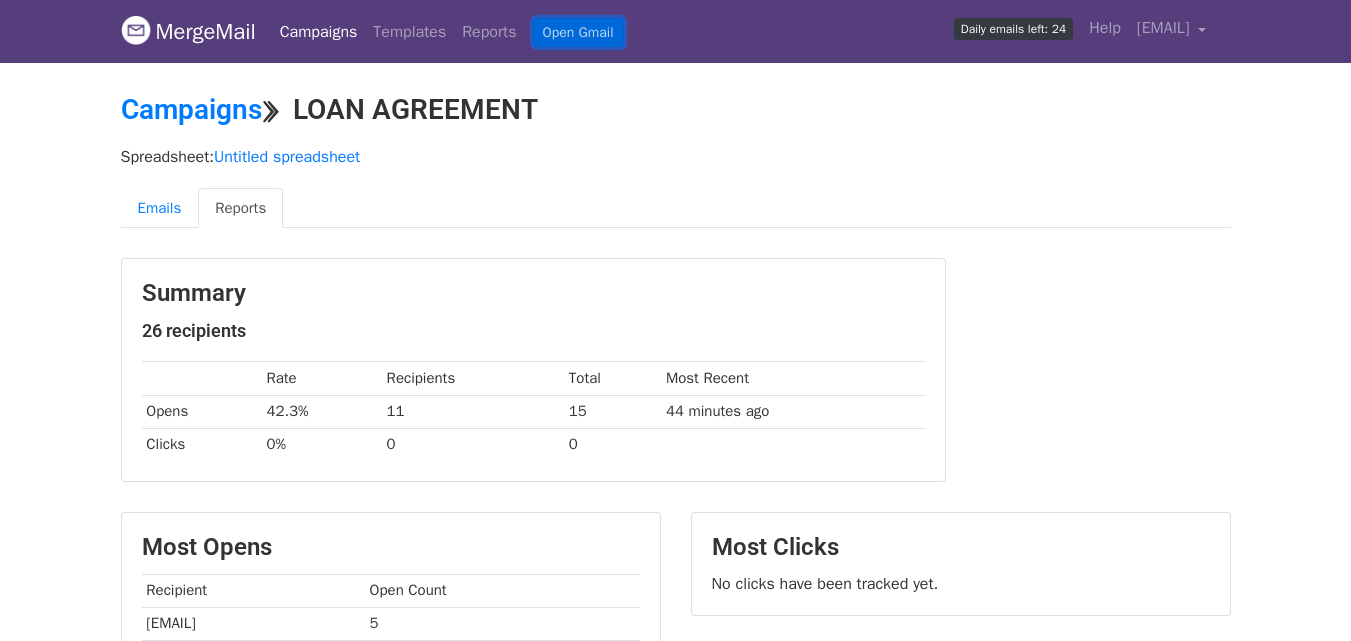 click on "Open Gmail" at bounding box center [578, 32] 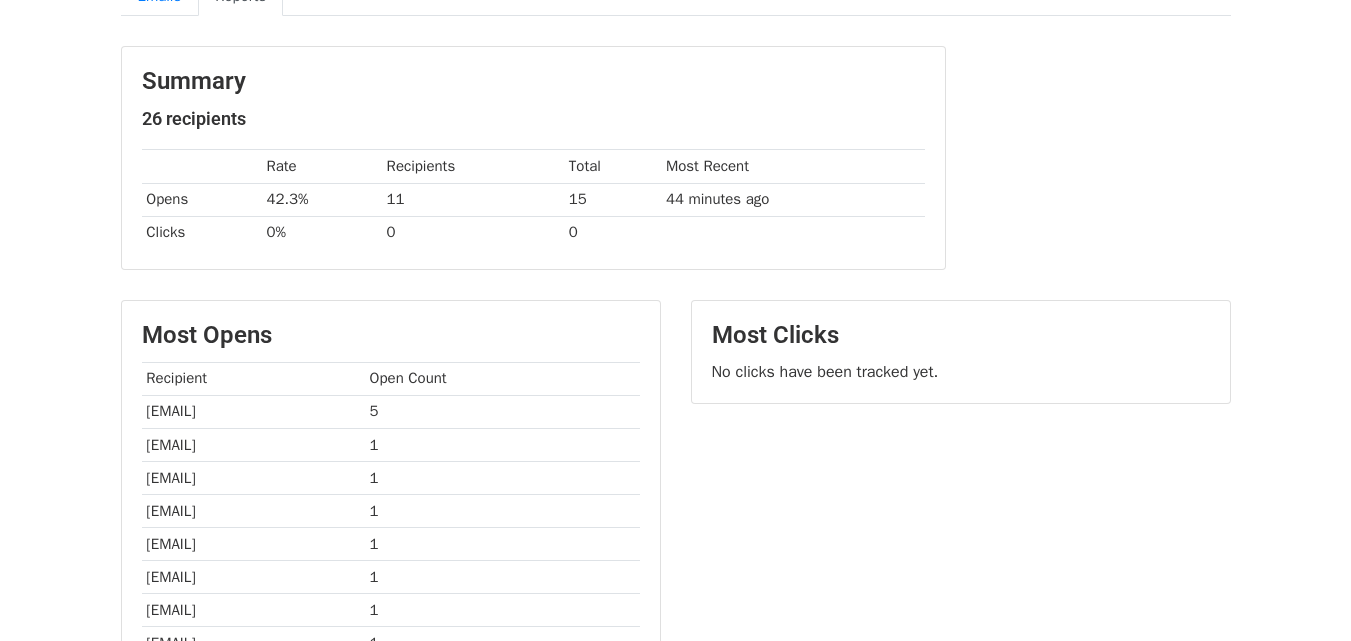 scroll, scrollTop: 217, scrollLeft: 0, axis: vertical 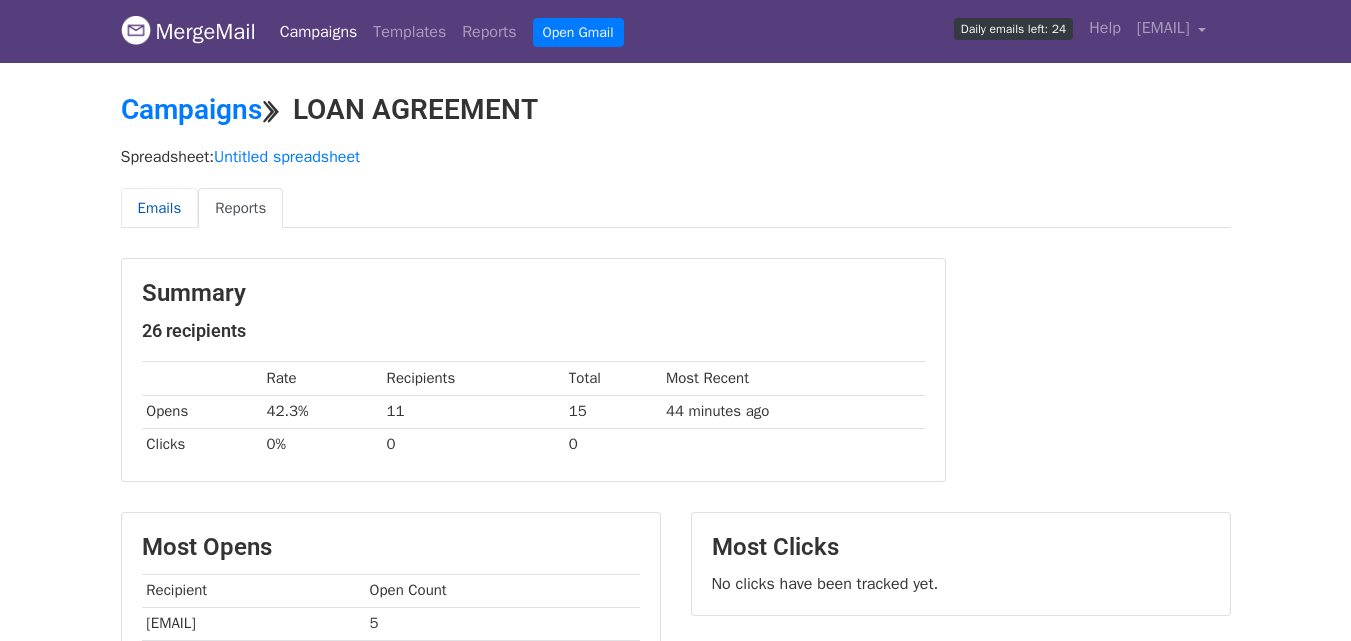click on "Emails" at bounding box center (160, 208) 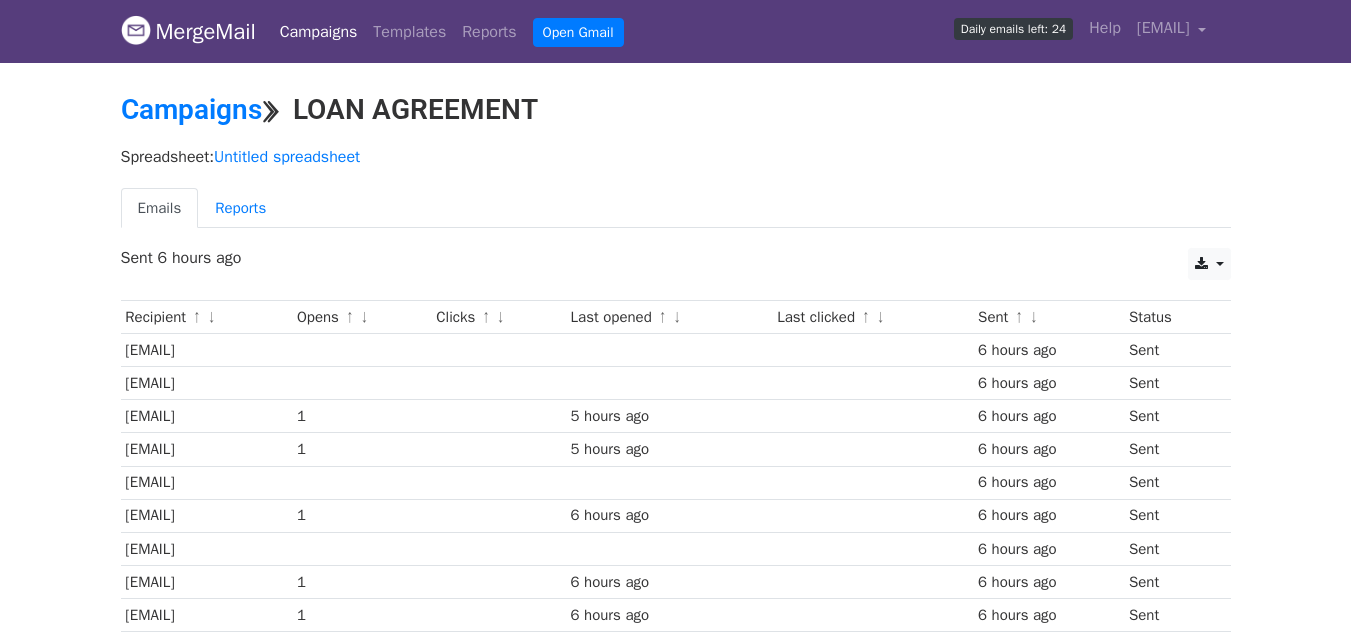 scroll, scrollTop: 0, scrollLeft: 0, axis: both 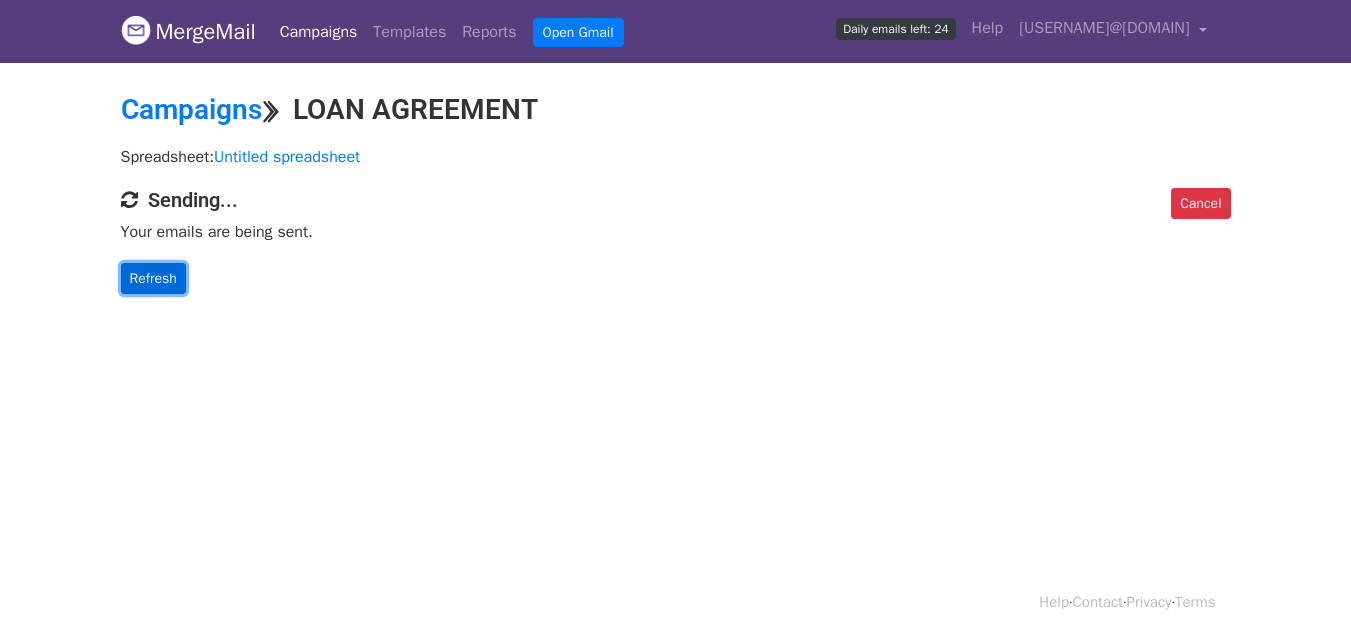 click on "Refresh" at bounding box center (153, 278) 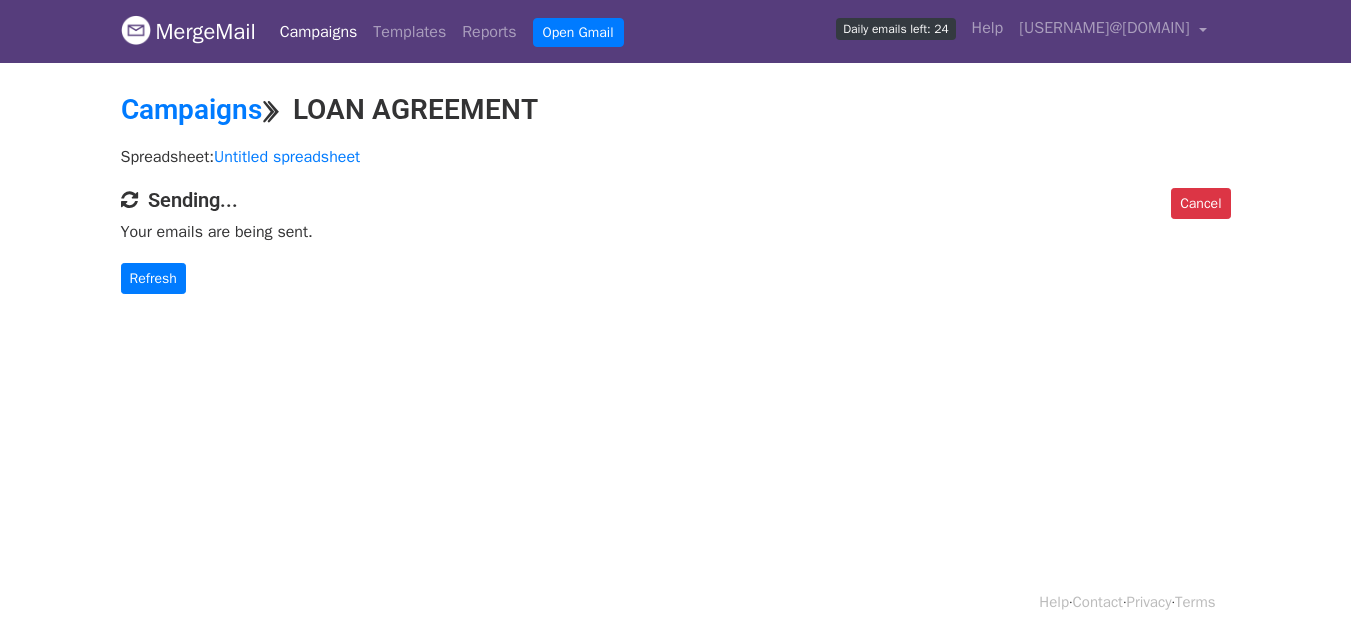 scroll, scrollTop: 0, scrollLeft: 0, axis: both 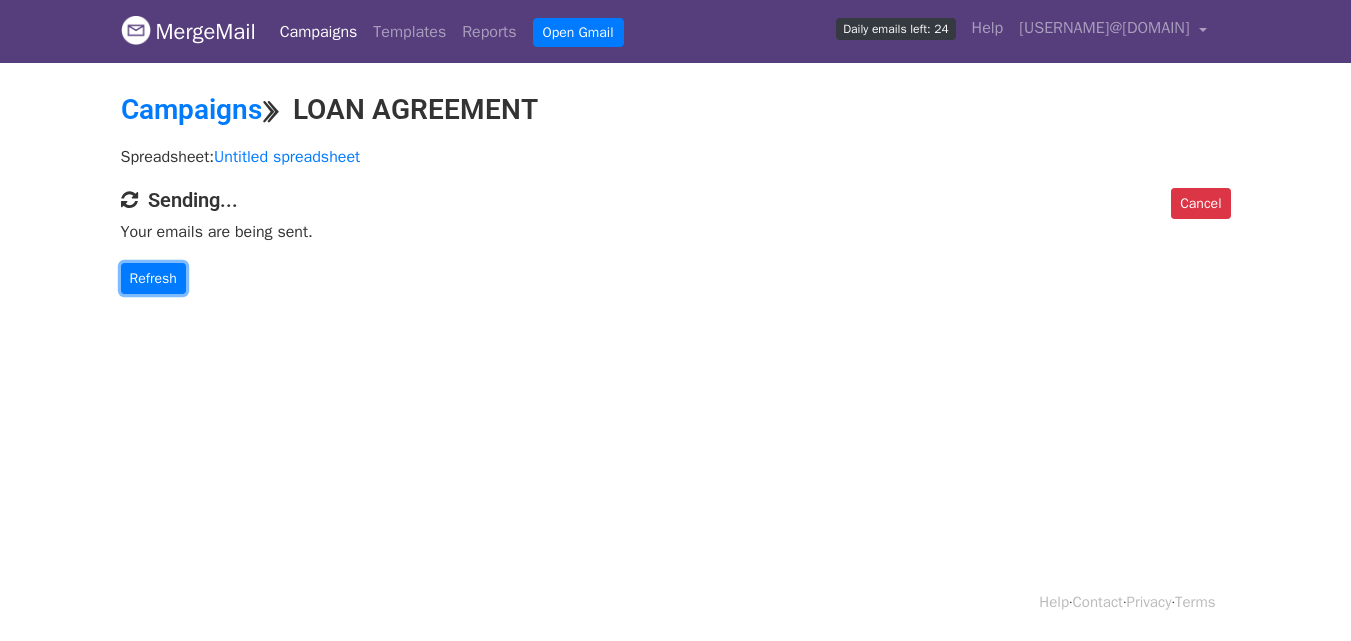 click on "Refresh" at bounding box center (153, 278) 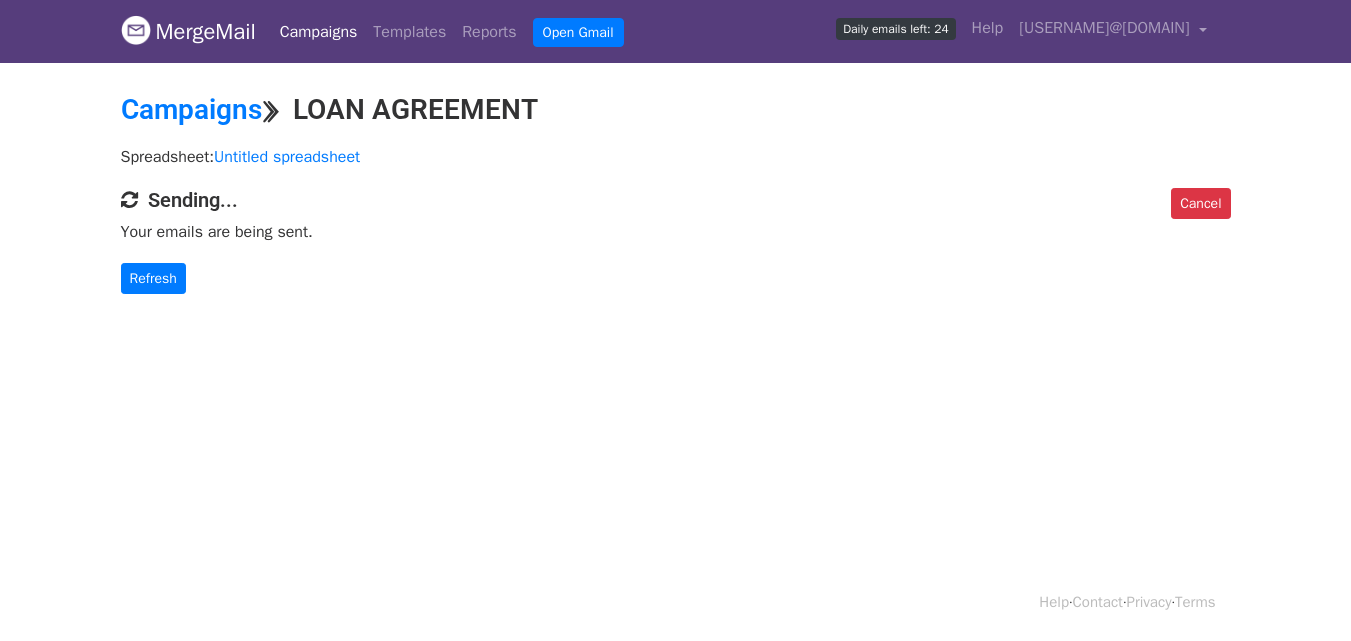 scroll, scrollTop: 0, scrollLeft: 0, axis: both 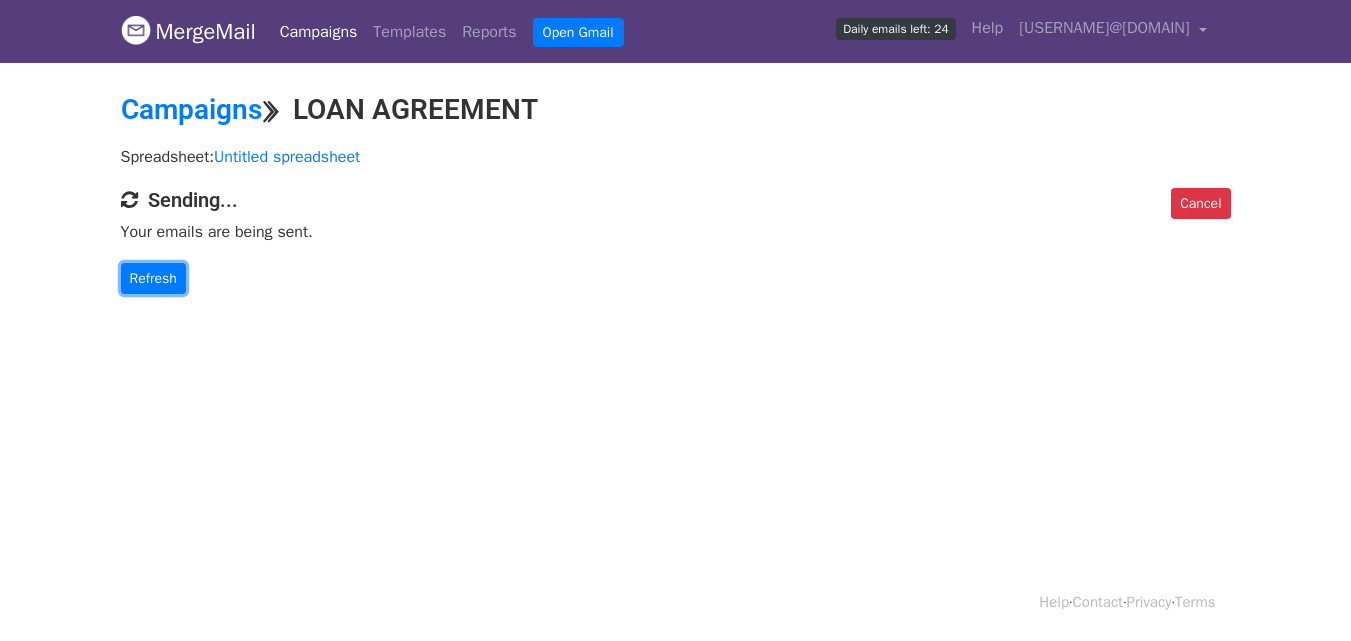 click on "Refresh" at bounding box center (153, 278) 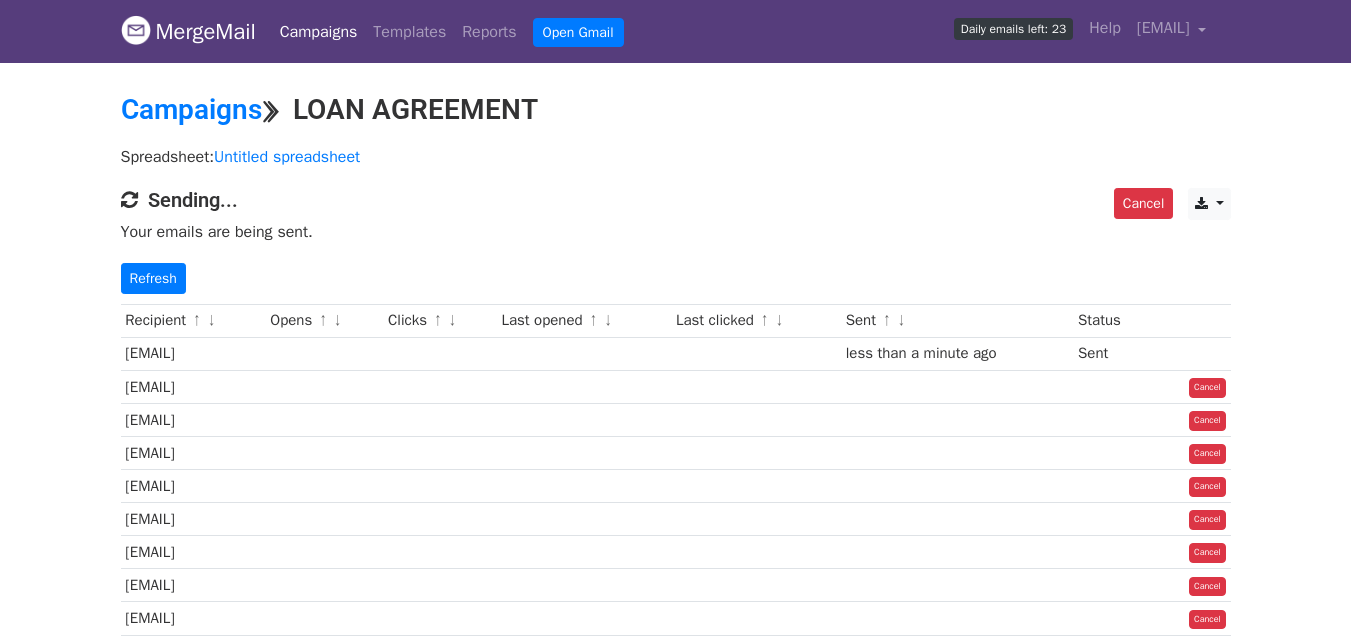 scroll, scrollTop: 0, scrollLeft: 0, axis: both 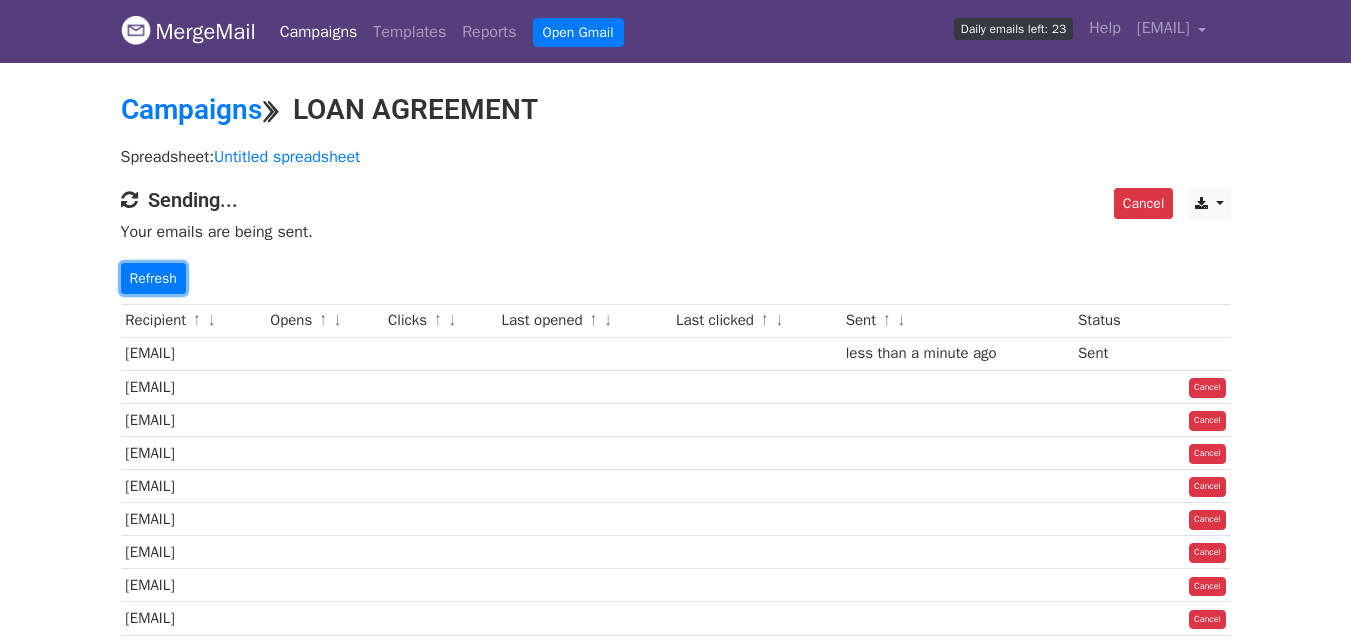 click on "Refresh" at bounding box center (153, 278) 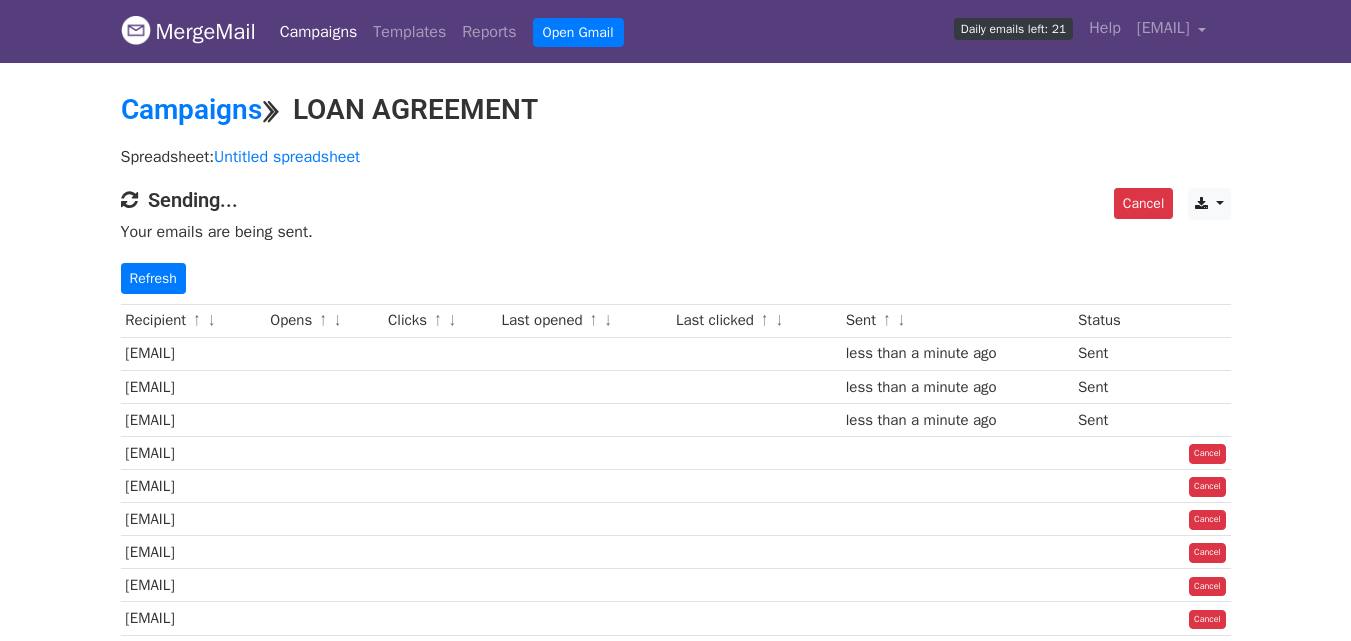 scroll, scrollTop: 0, scrollLeft: 0, axis: both 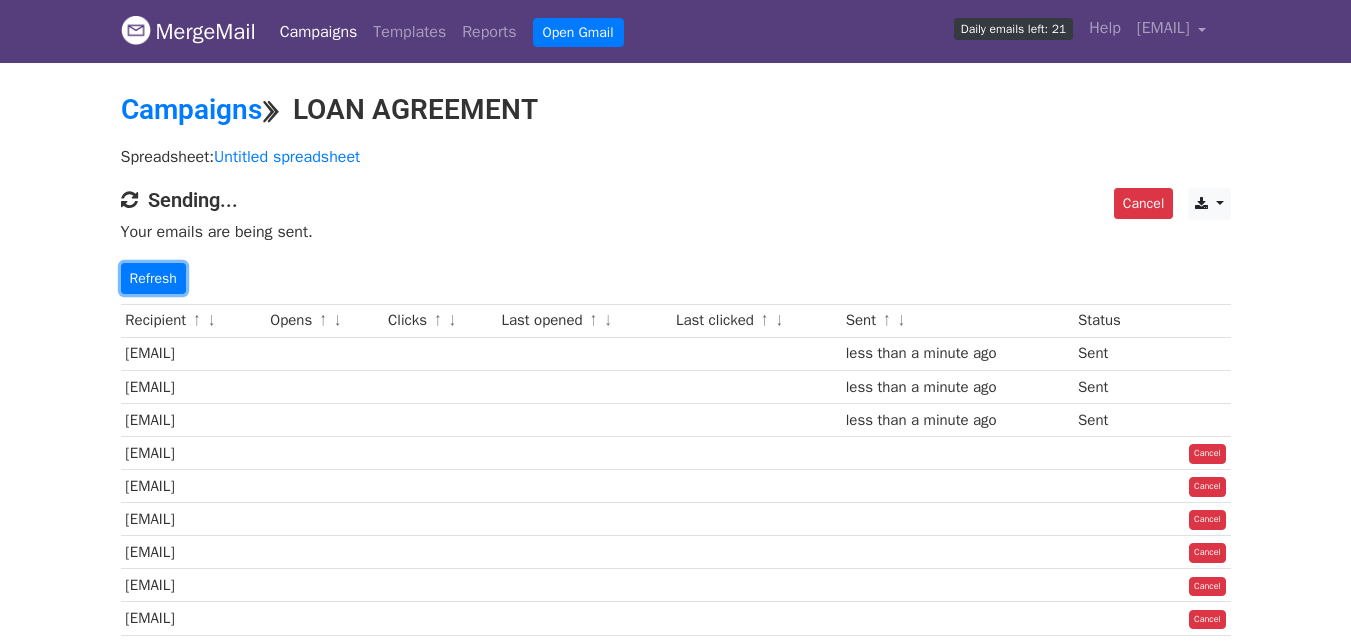 click on "Refresh" at bounding box center [153, 278] 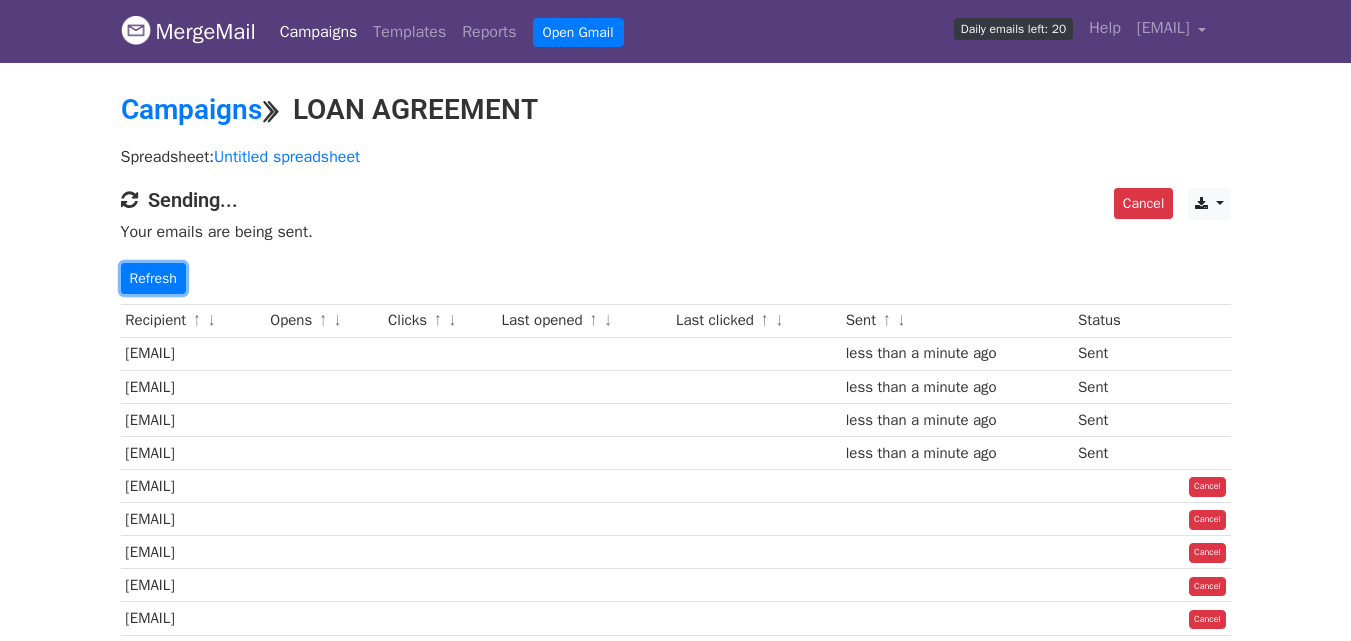 scroll, scrollTop: 0, scrollLeft: 0, axis: both 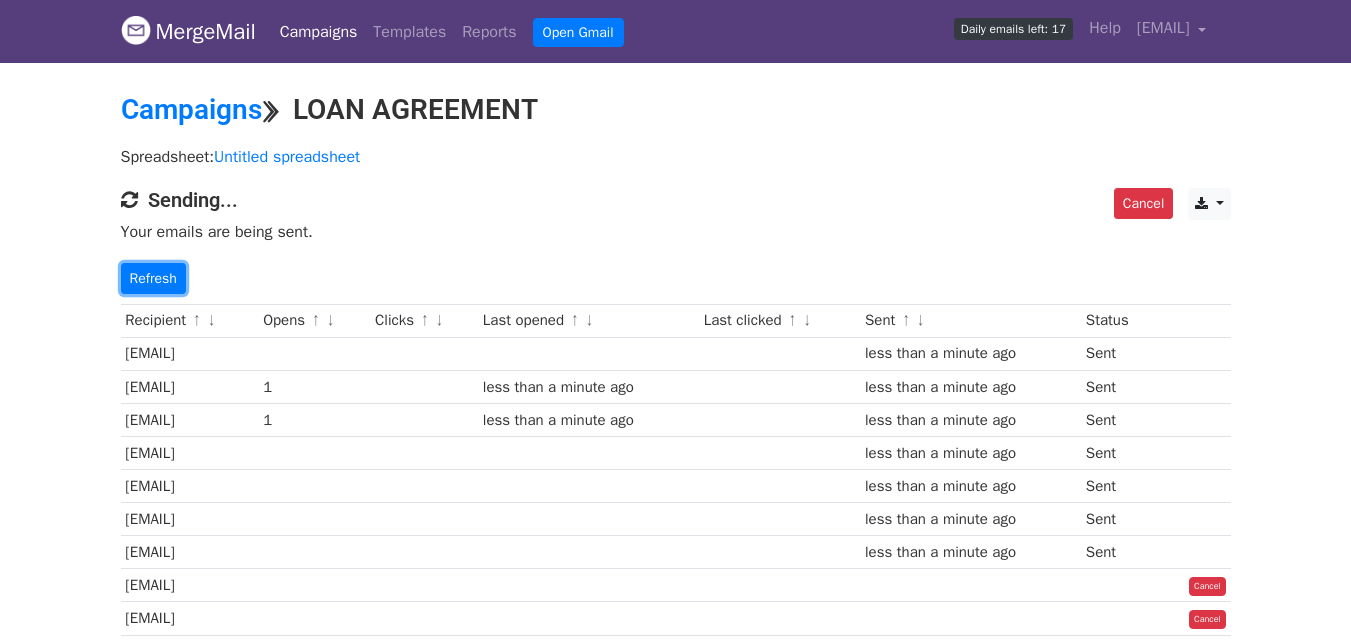click on "Refresh" at bounding box center [153, 278] 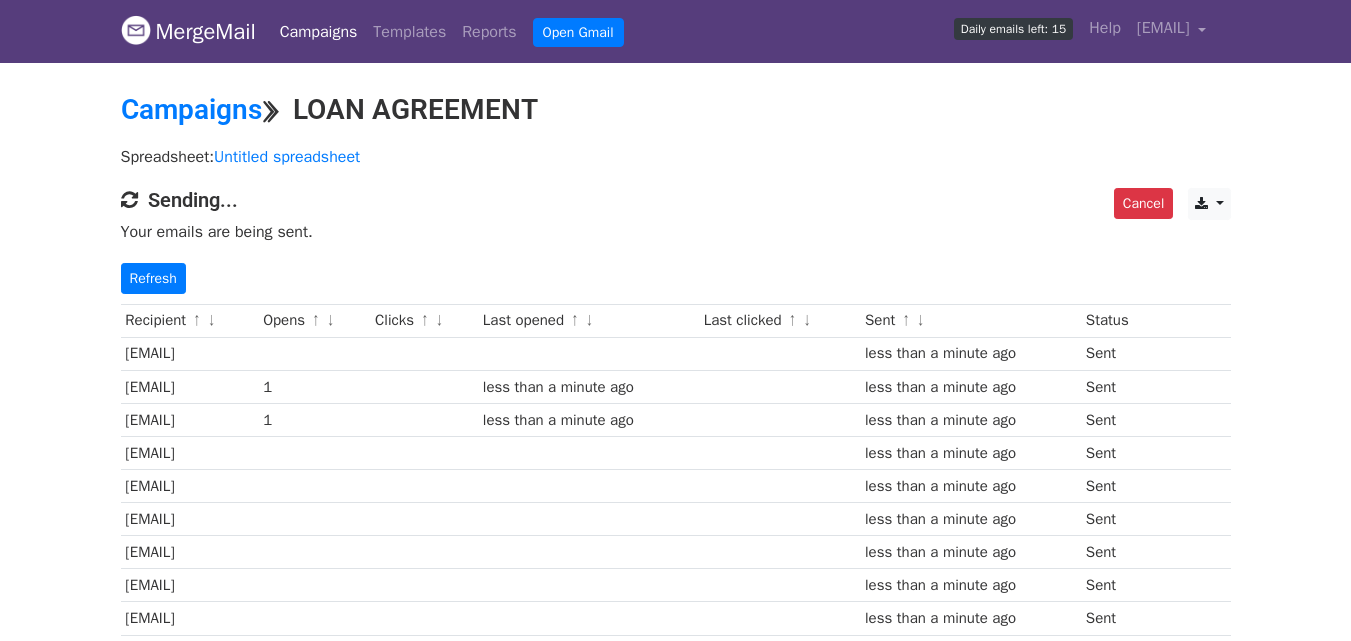 scroll, scrollTop: 0, scrollLeft: 0, axis: both 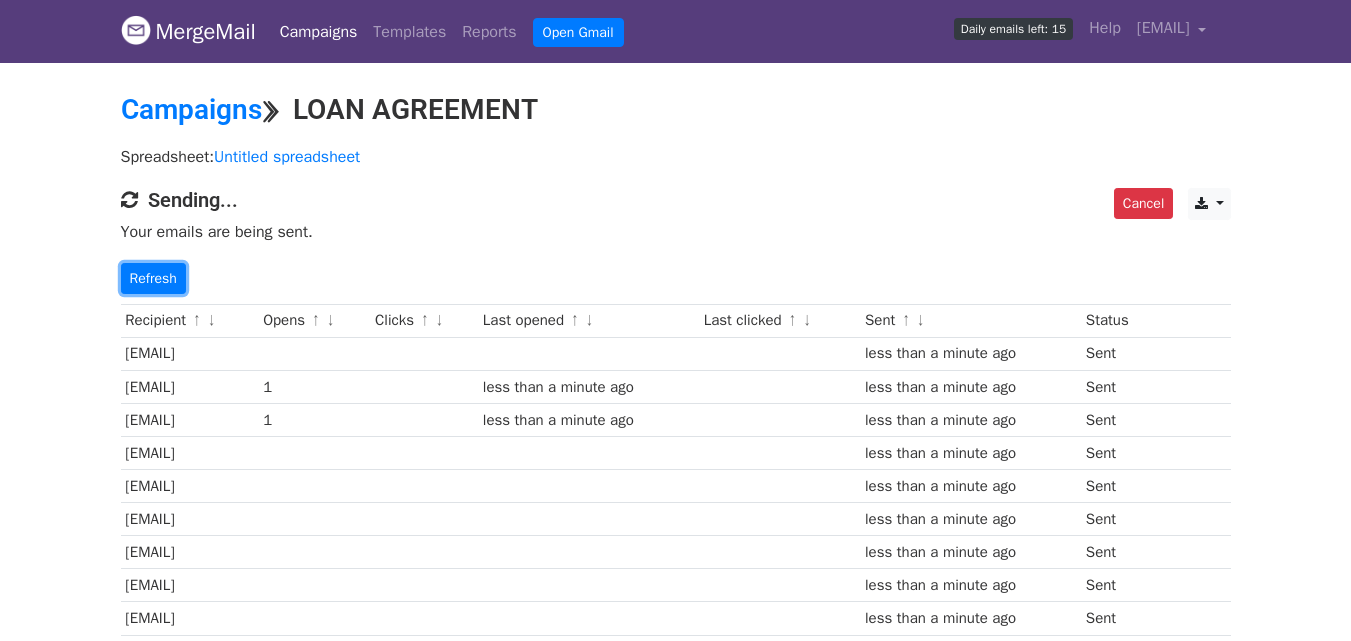 click on "Refresh" at bounding box center [153, 278] 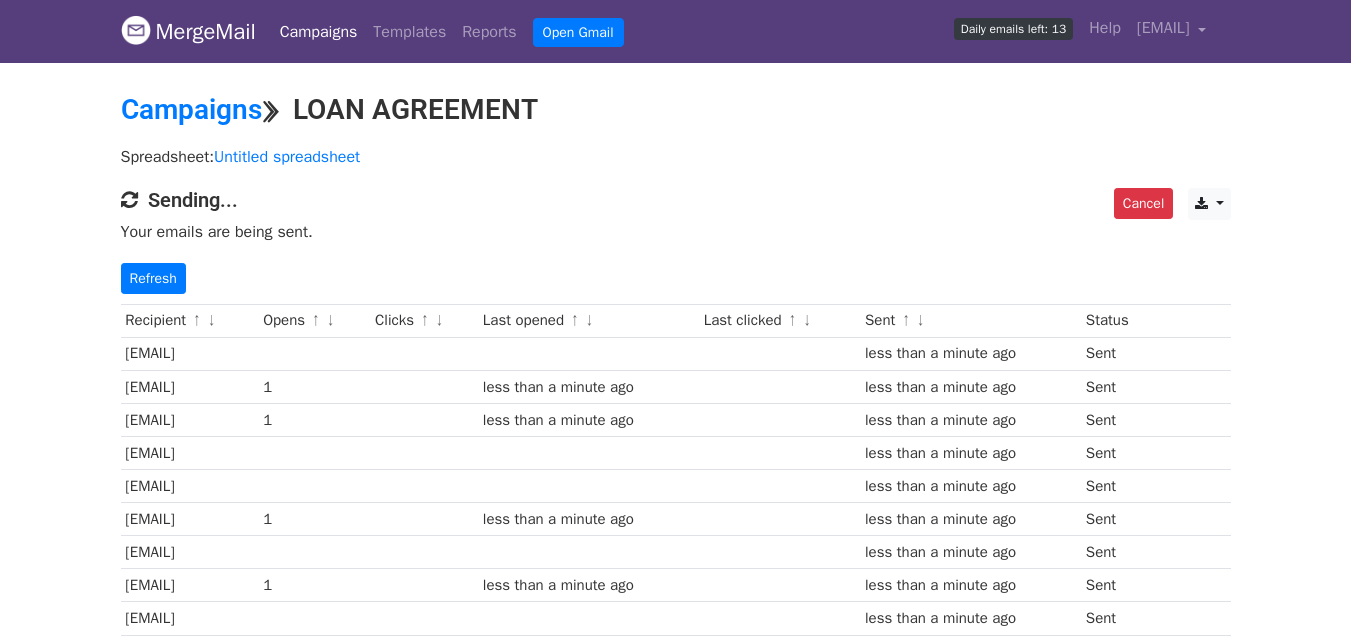 scroll, scrollTop: 0, scrollLeft: 0, axis: both 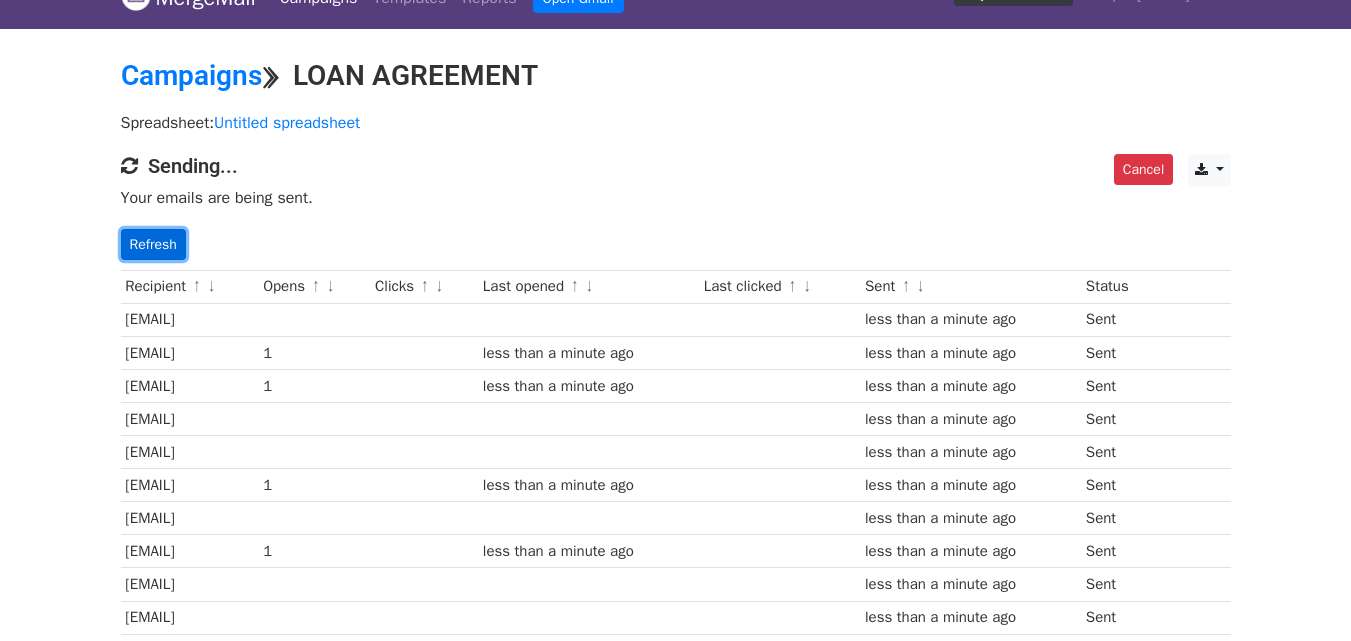 click on "Refresh" at bounding box center (153, 244) 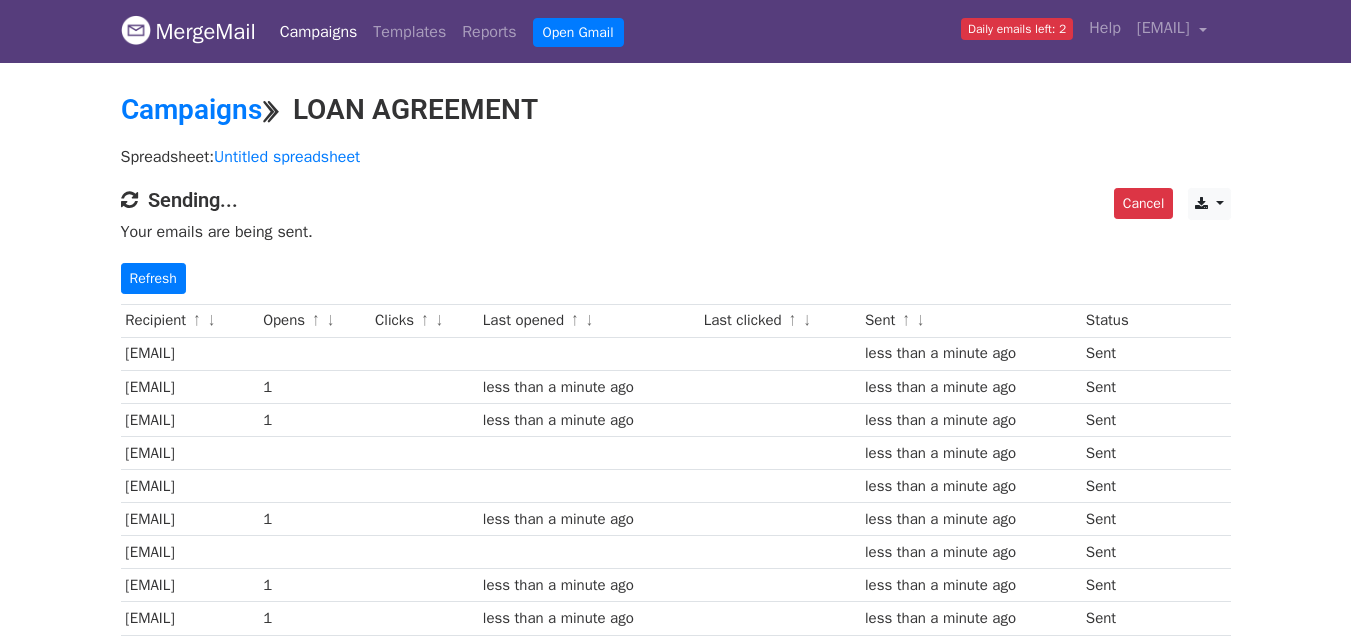 scroll, scrollTop: 0, scrollLeft: 0, axis: both 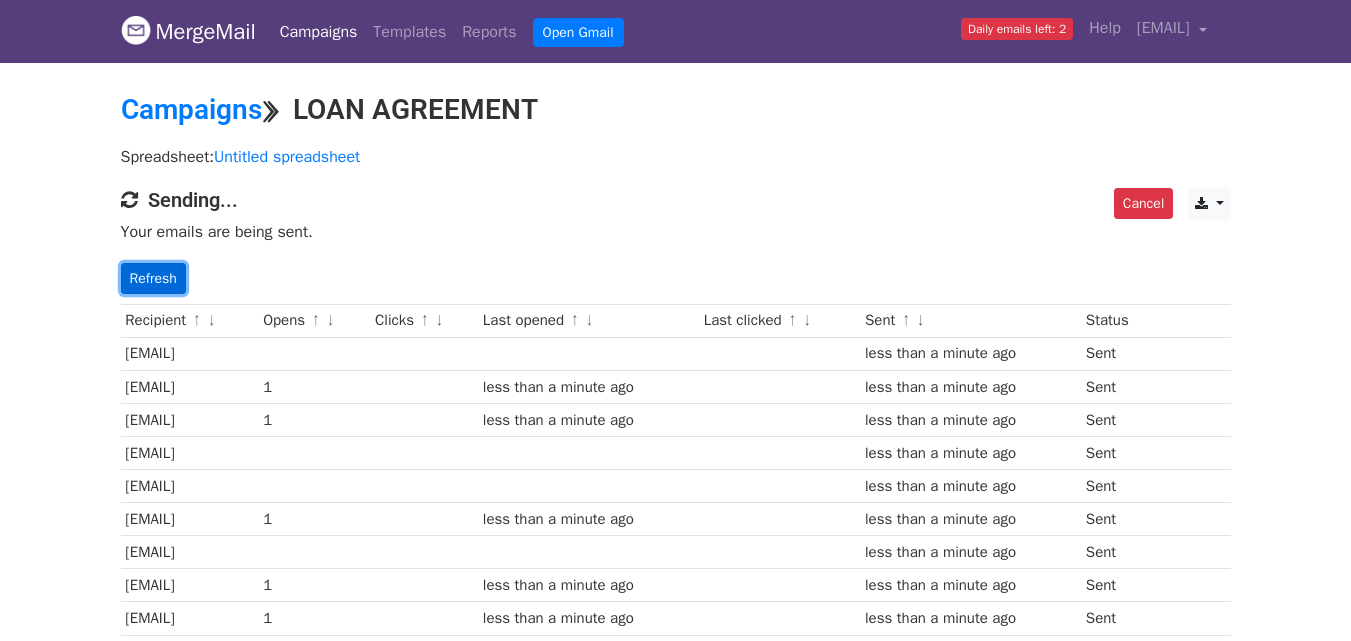 click on "Refresh" at bounding box center [153, 278] 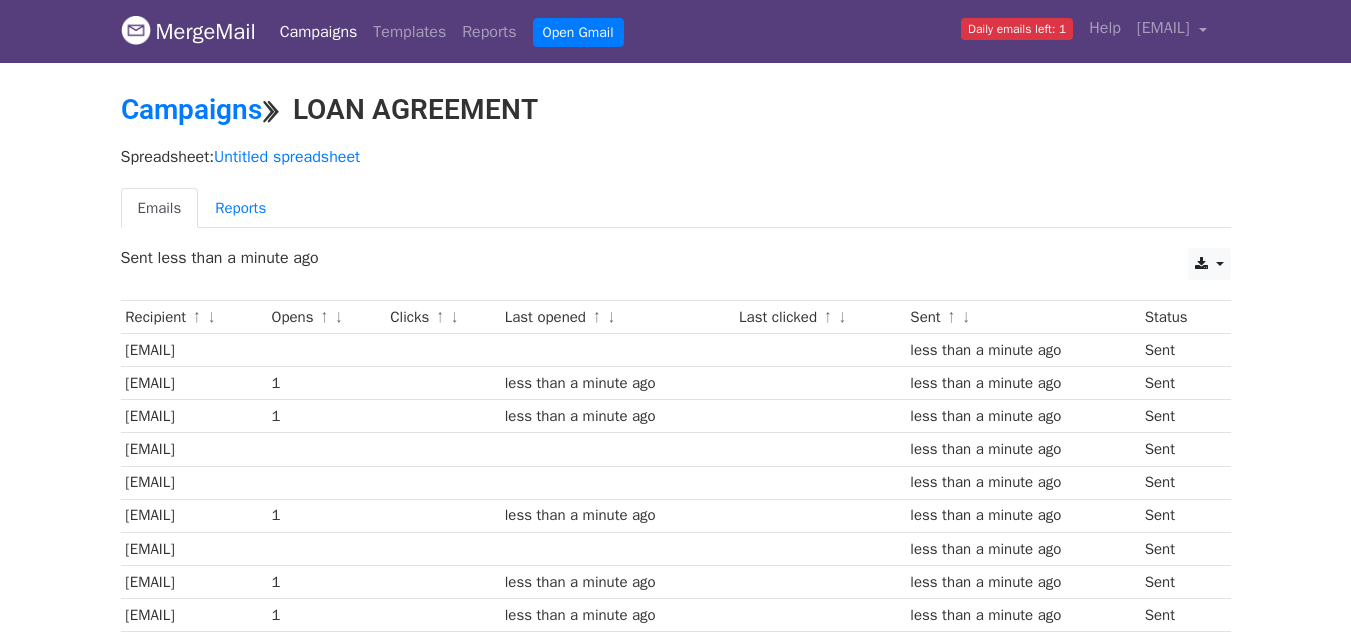 scroll, scrollTop: 0, scrollLeft: 0, axis: both 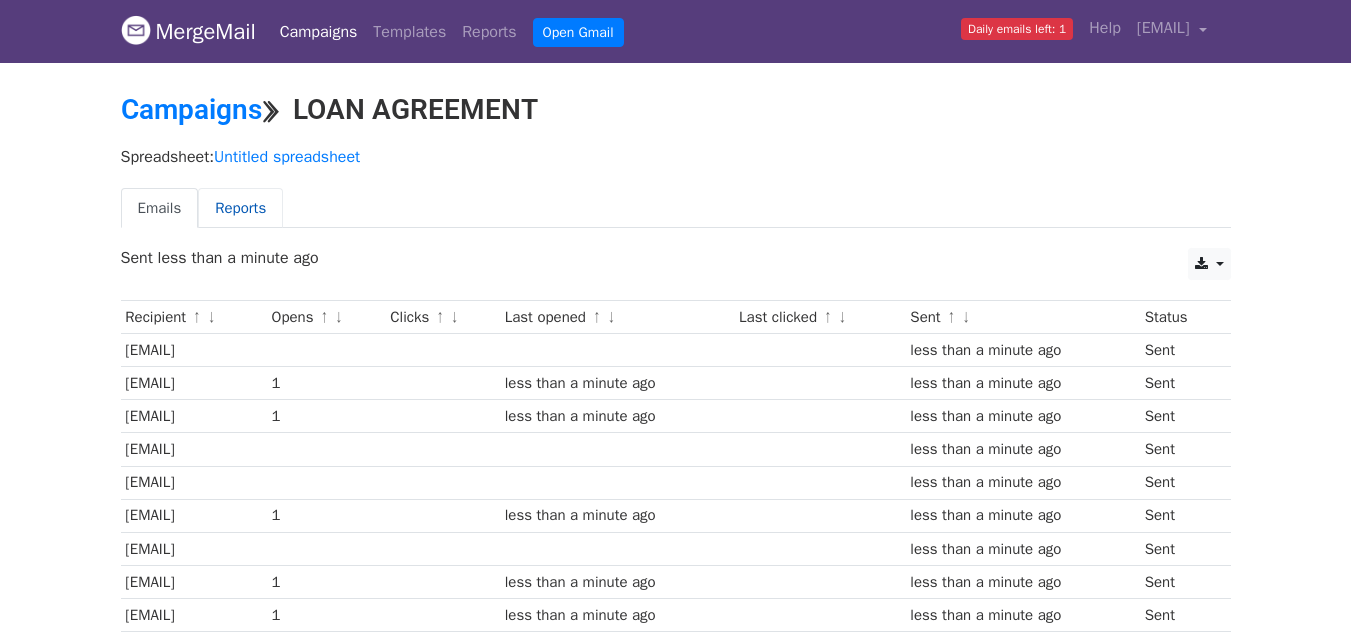 click on "Reports" at bounding box center [240, 208] 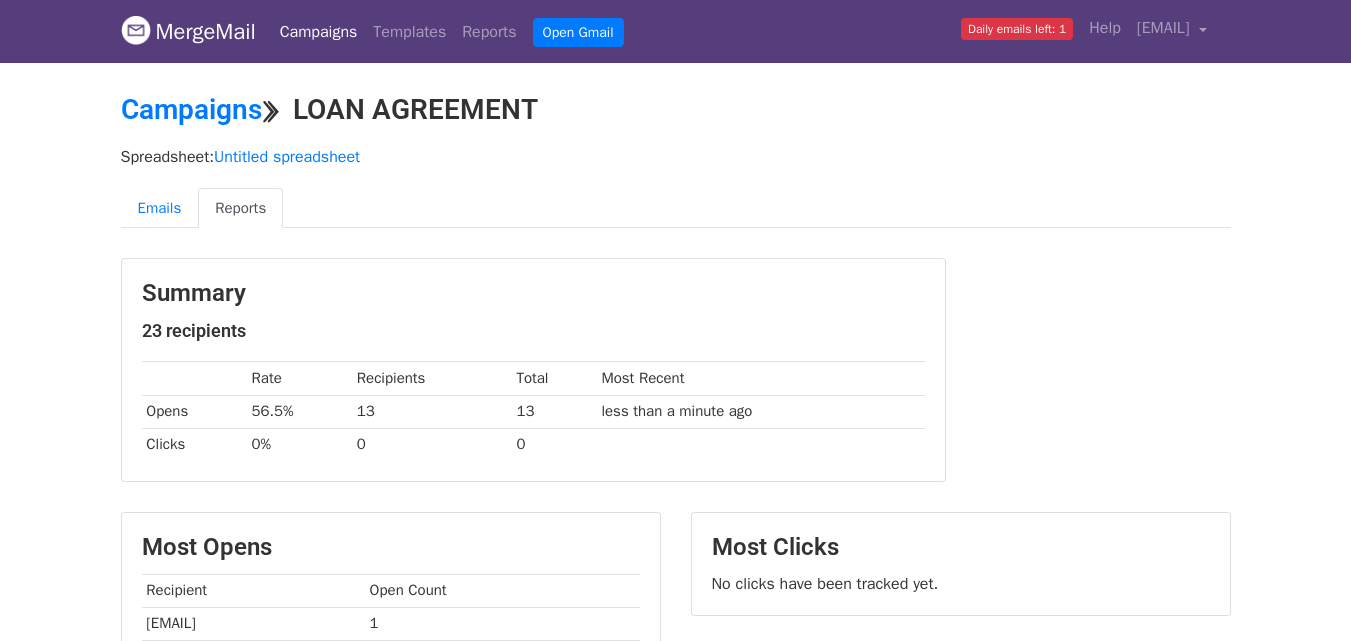 scroll, scrollTop: 0, scrollLeft: 0, axis: both 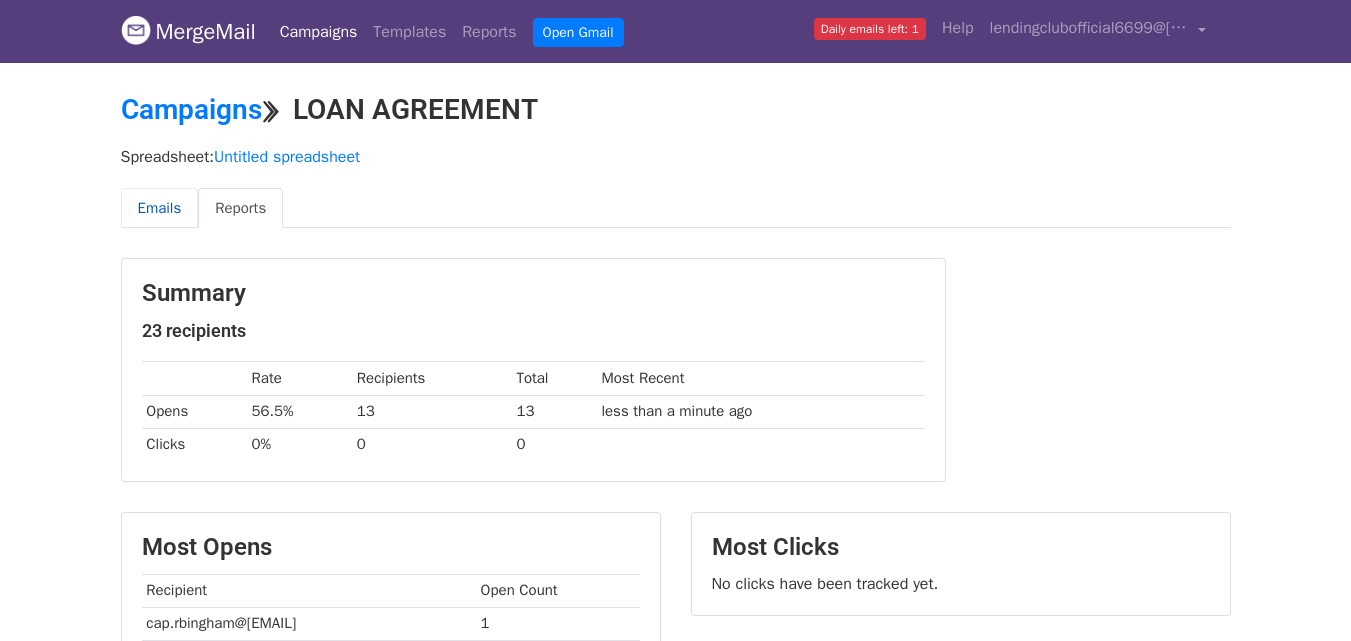 click on "Emails" at bounding box center [160, 208] 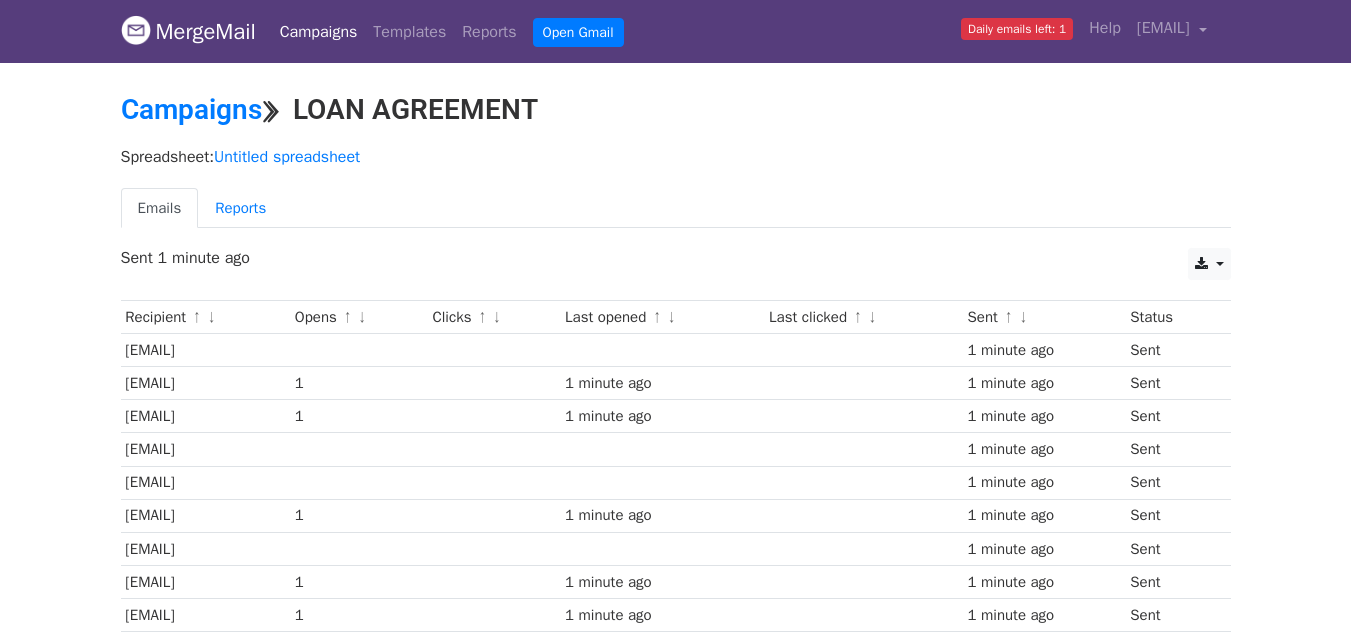 scroll, scrollTop: 0, scrollLeft: 0, axis: both 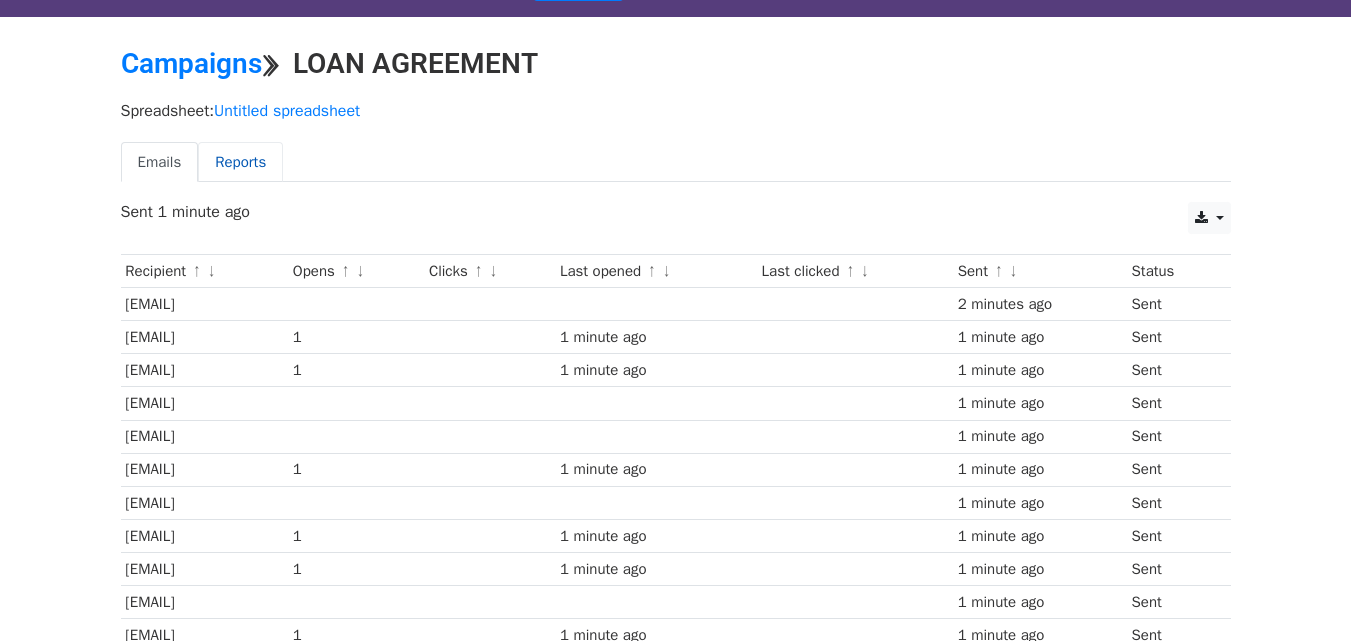 click on "Reports" at bounding box center [240, 162] 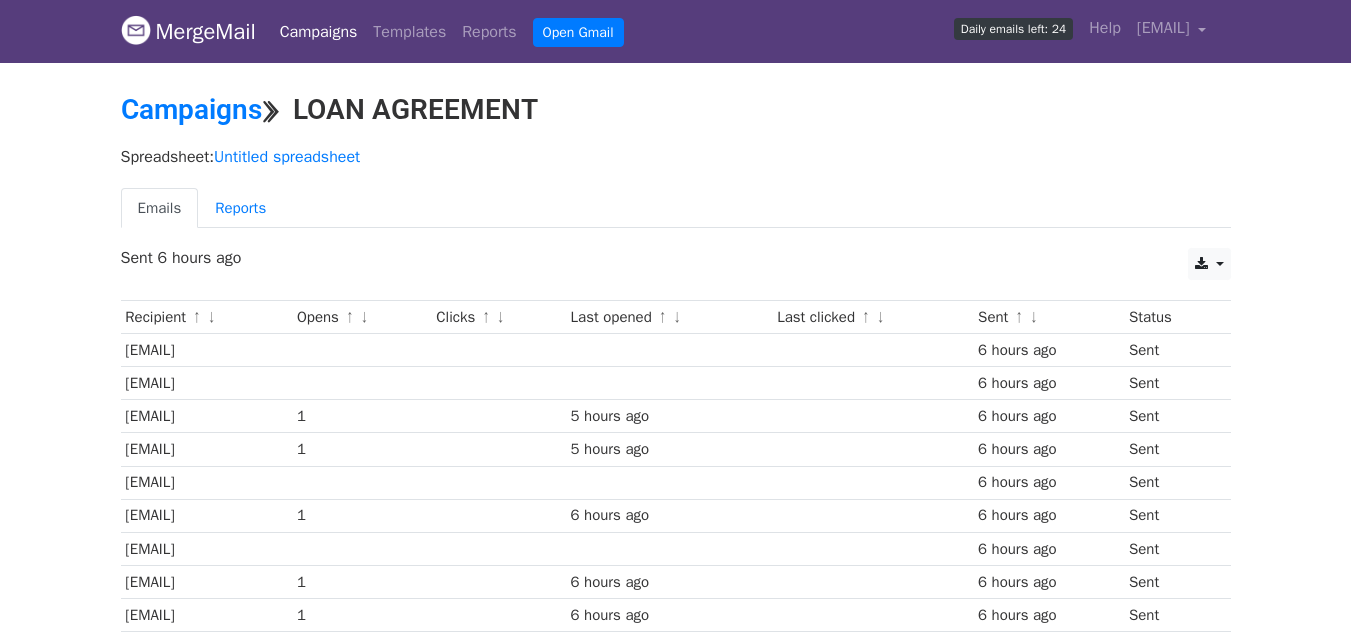scroll, scrollTop: 250, scrollLeft: 0, axis: vertical 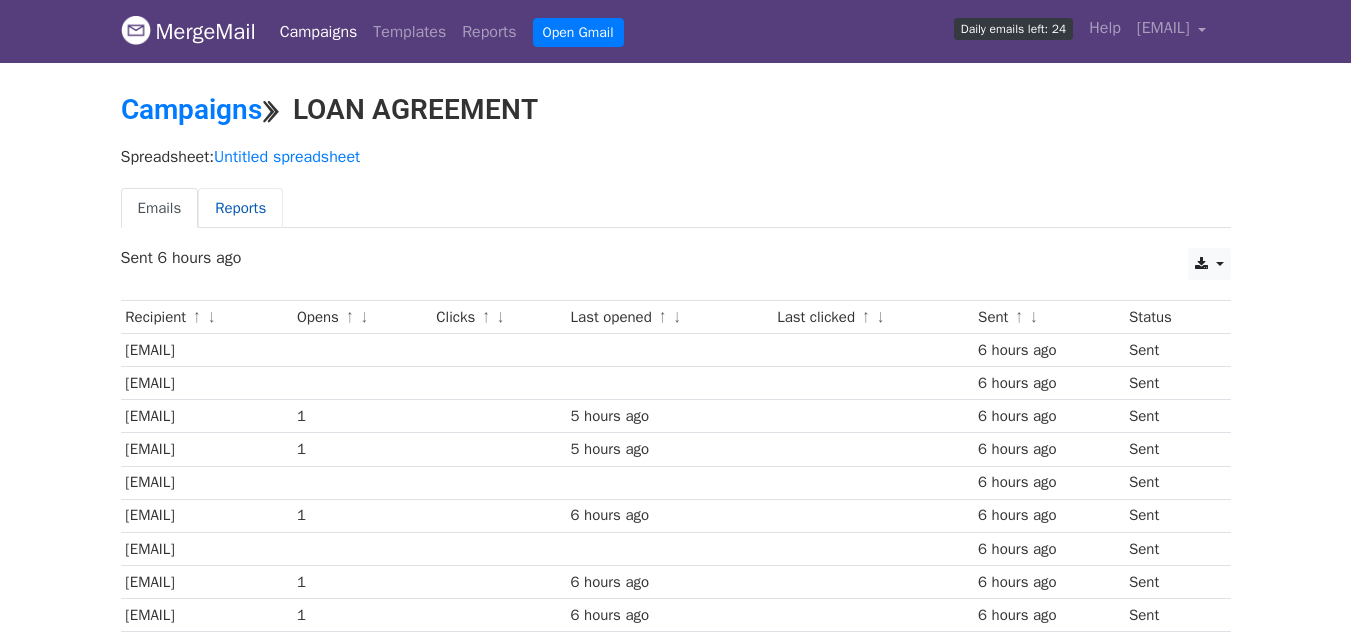 click on "Reports" at bounding box center (240, 208) 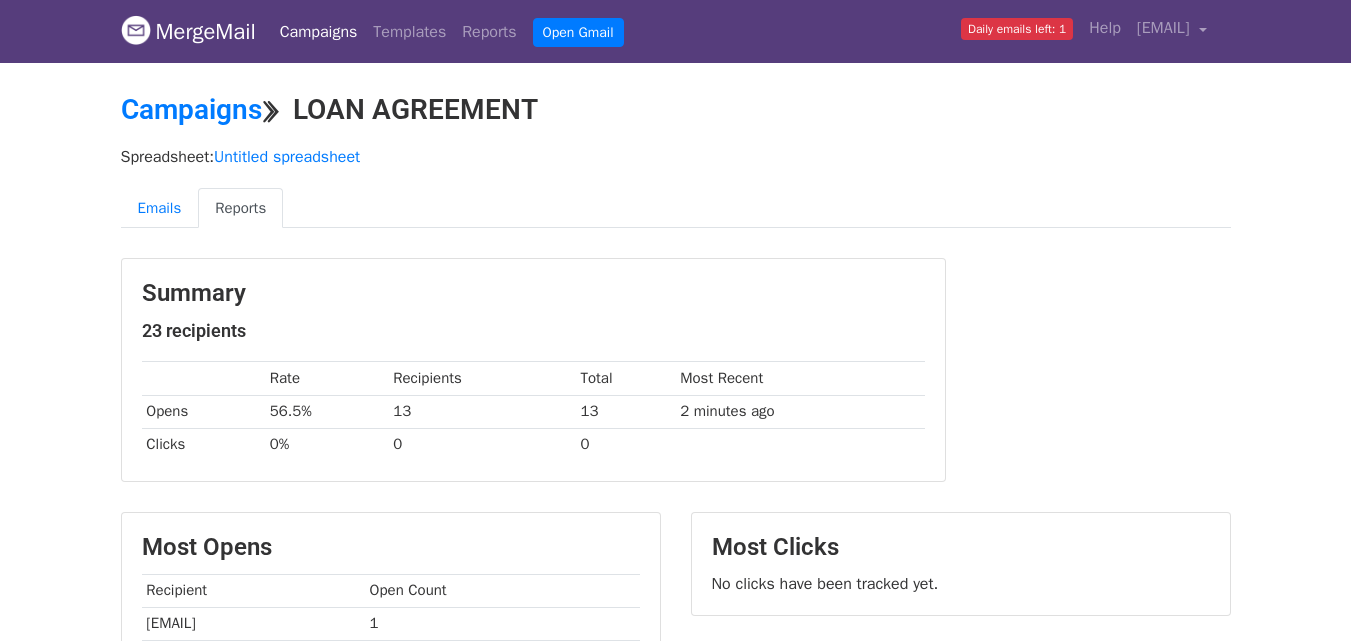 scroll, scrollTop: 0, scrollLeft: 0, axis: both 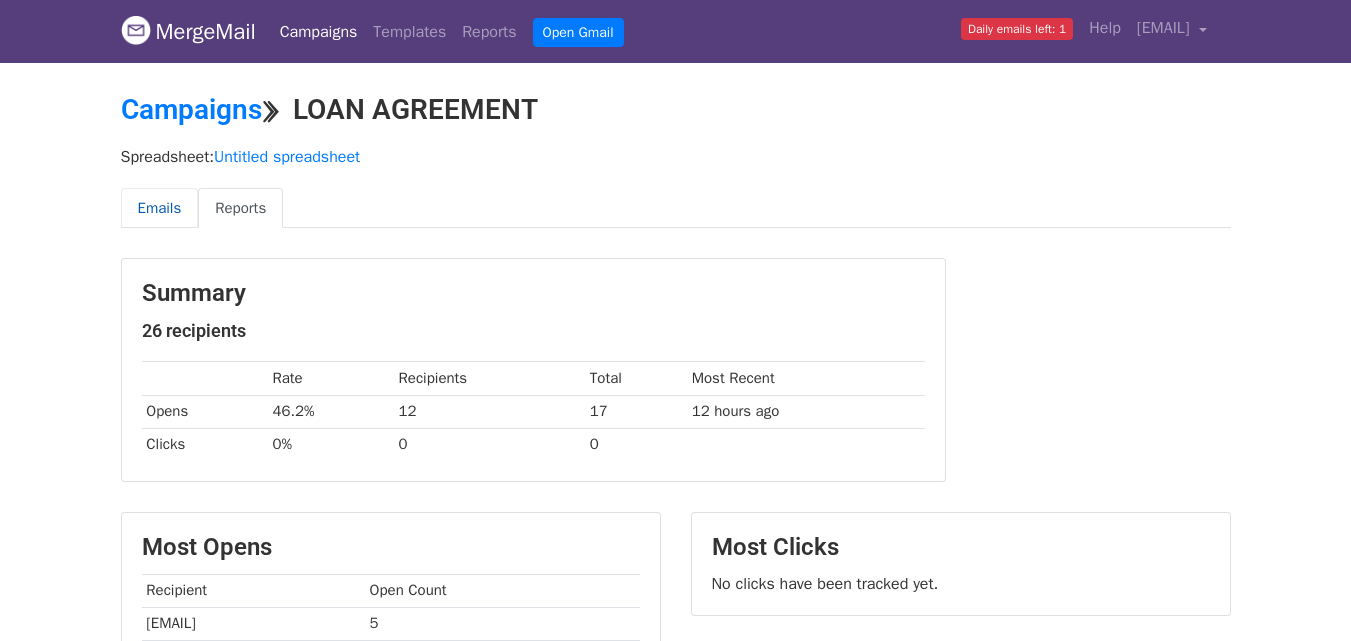 click on "Emails" at bounding box center [160, 208] 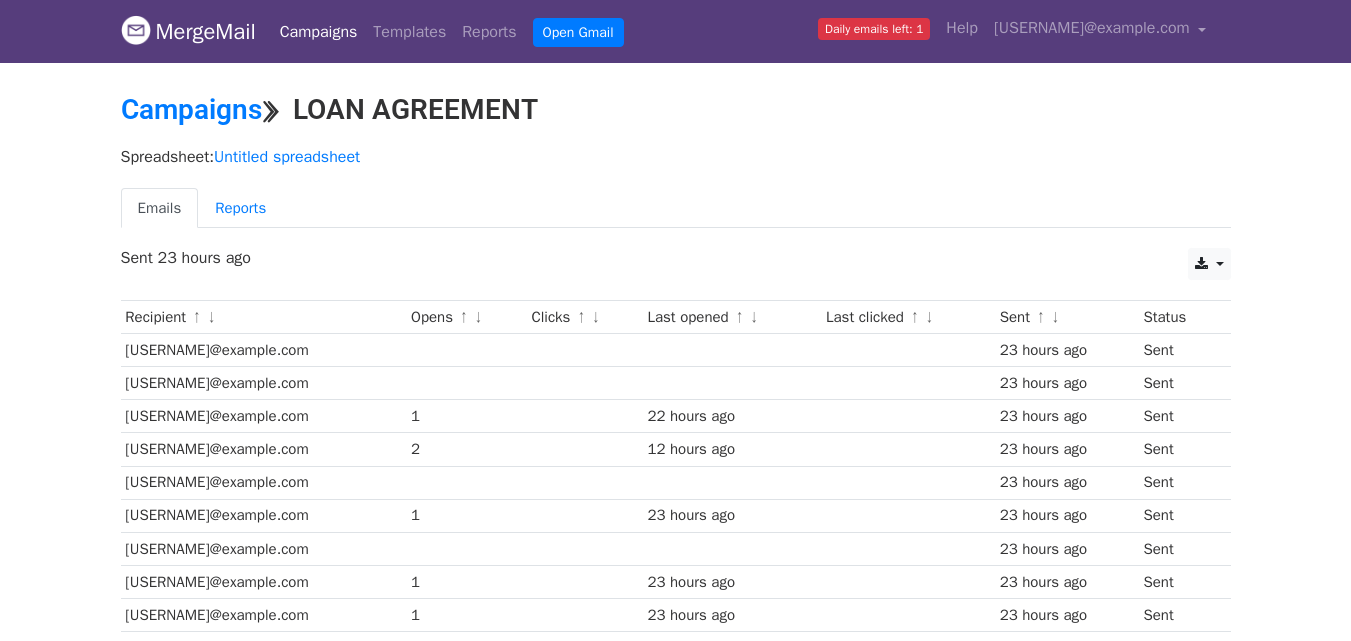 scroll, scrollTop: 0, scrollLeft: 0, axis: both 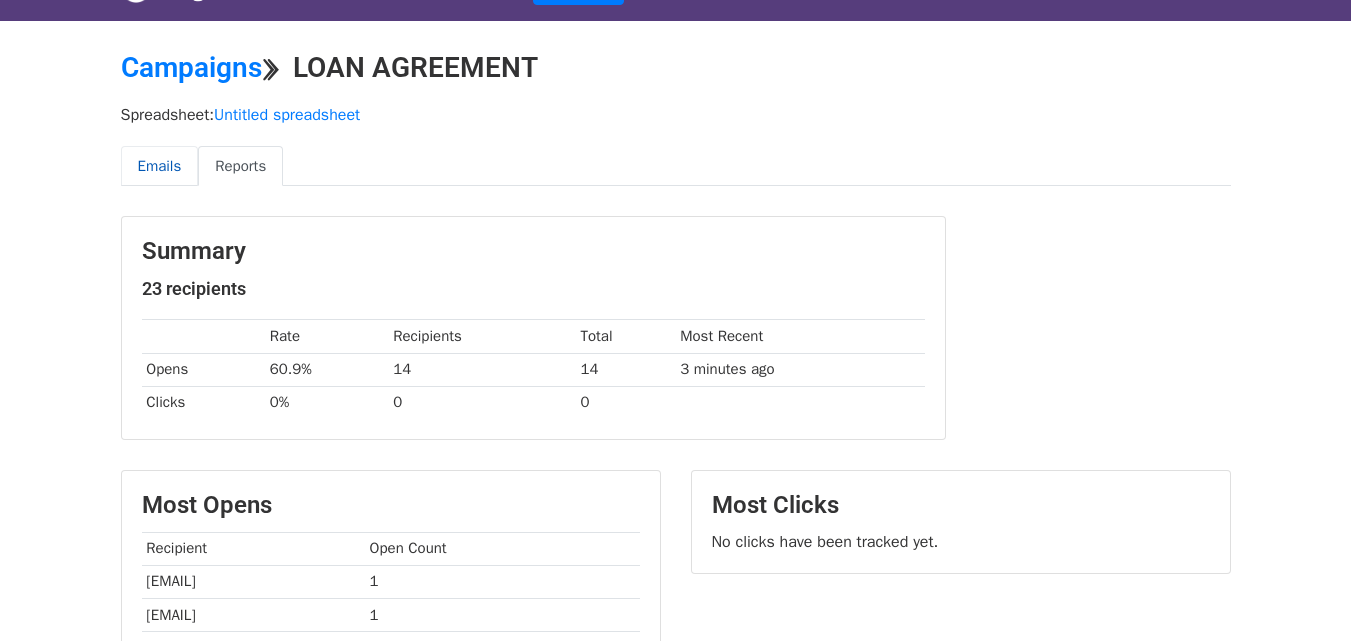 click on "Emails" at bounding box center (160, 166) 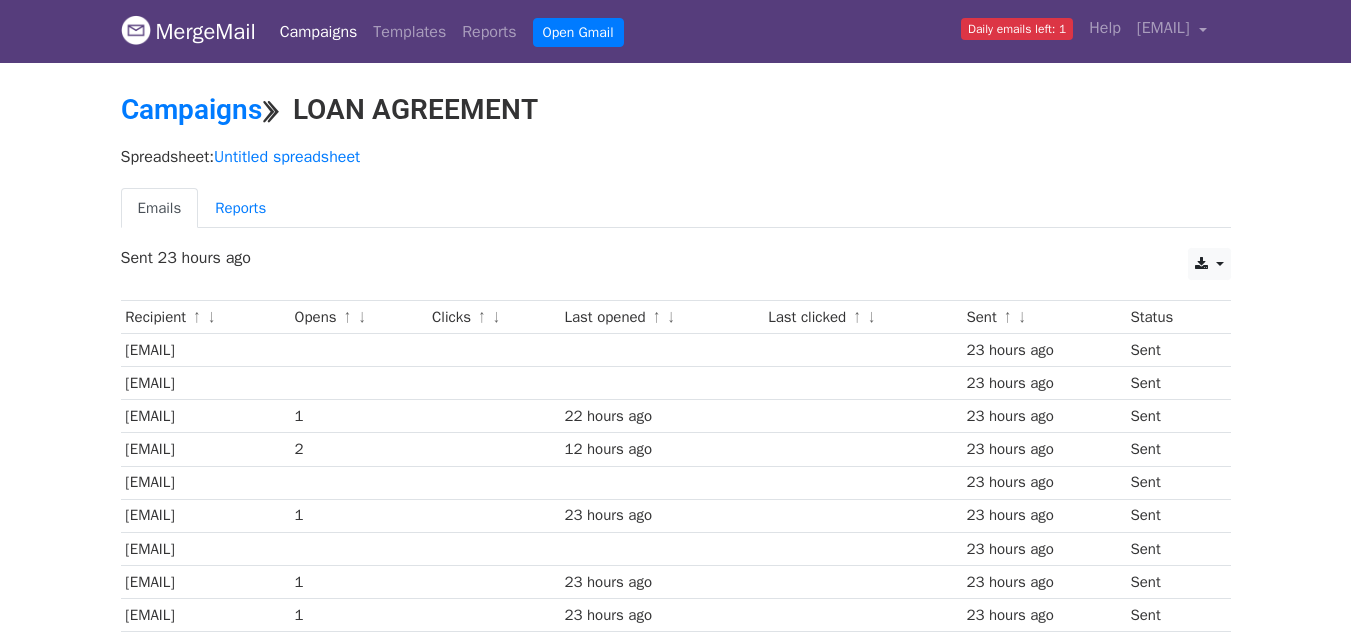 scroll, scrollTop: 0, scrollLeft: 0, axis: both 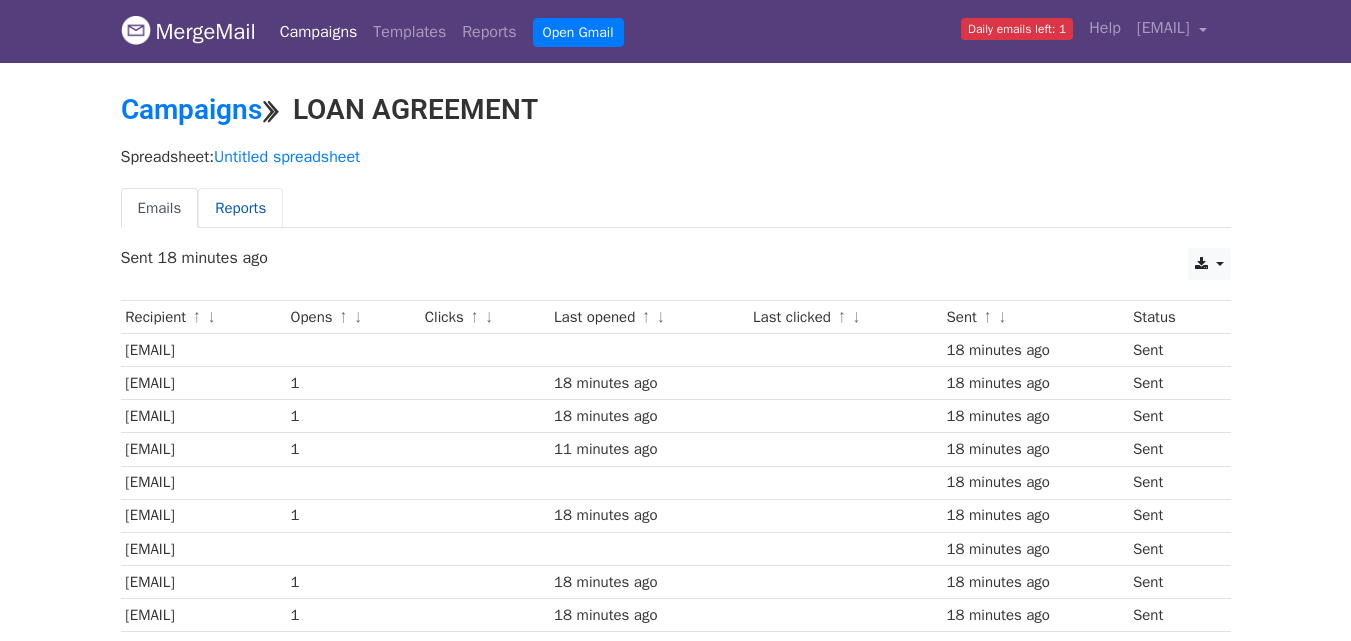 click on "Reports" at bounding box center [240, 208] 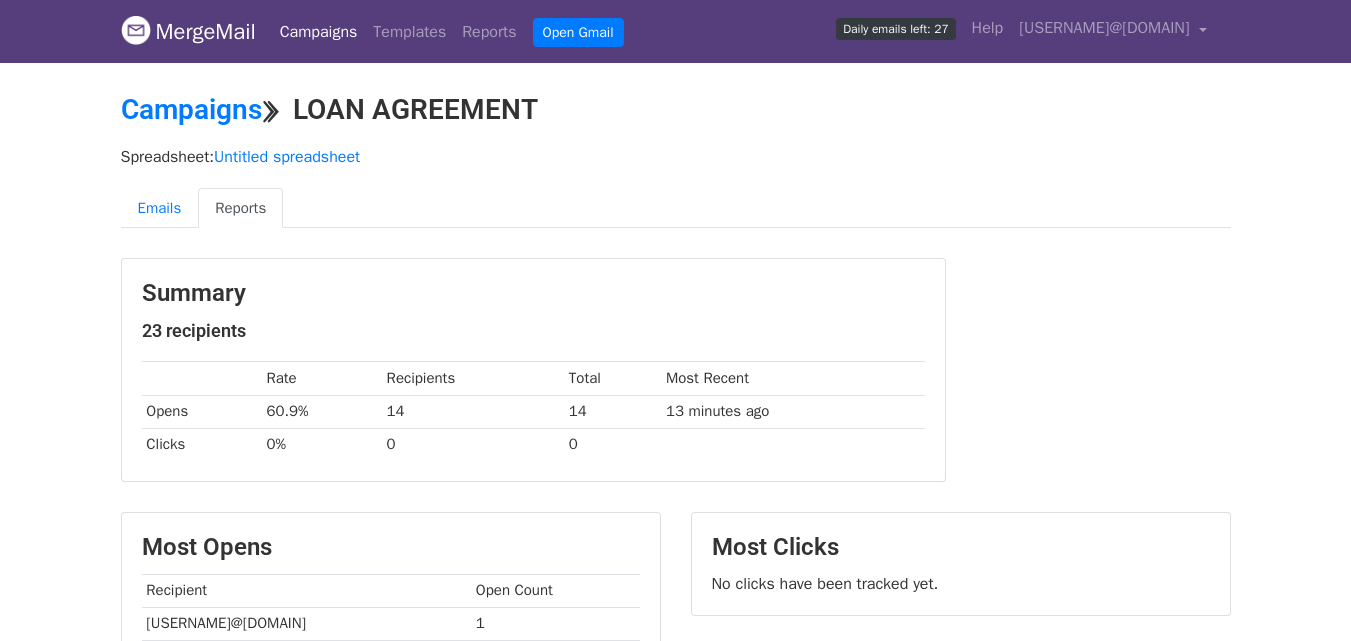 scroll, scrollTop: 0, scrollLeft: 0, axis: both 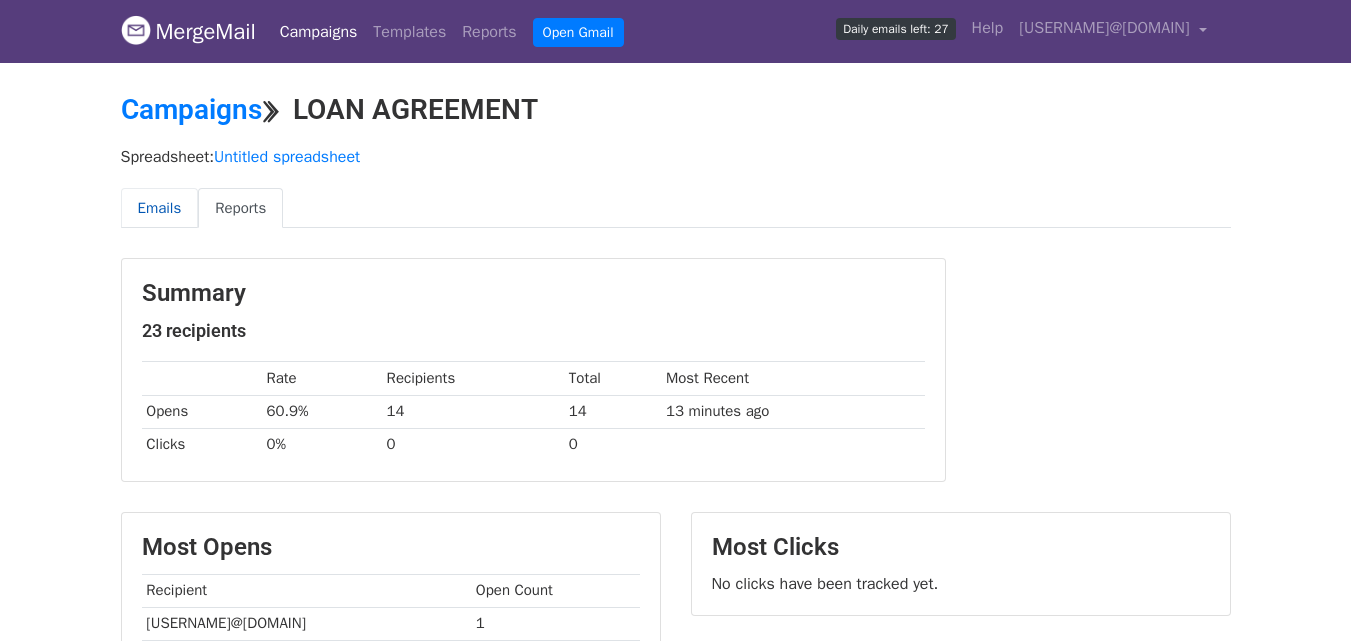 click on "Emails" at bounding box center [160, 208] 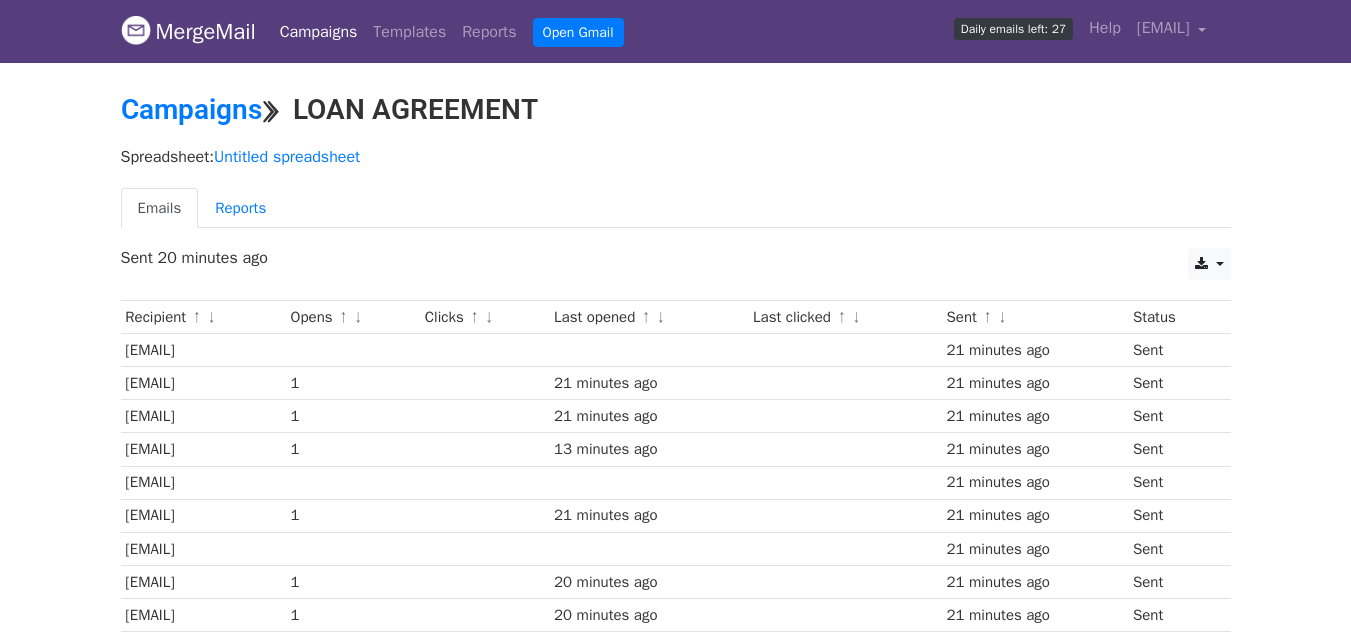 scroll, scrollTop: 0, scrollLeft: 0, axis: both 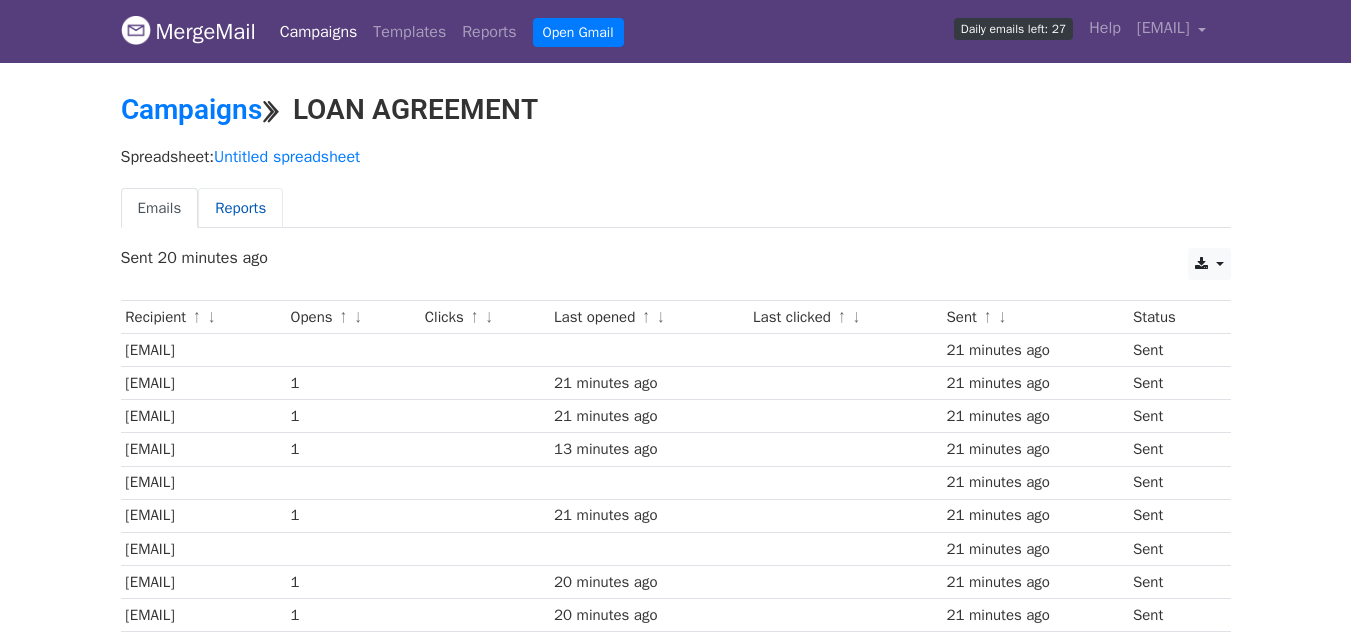 click on "Reports" at bounding box center (240, 208) 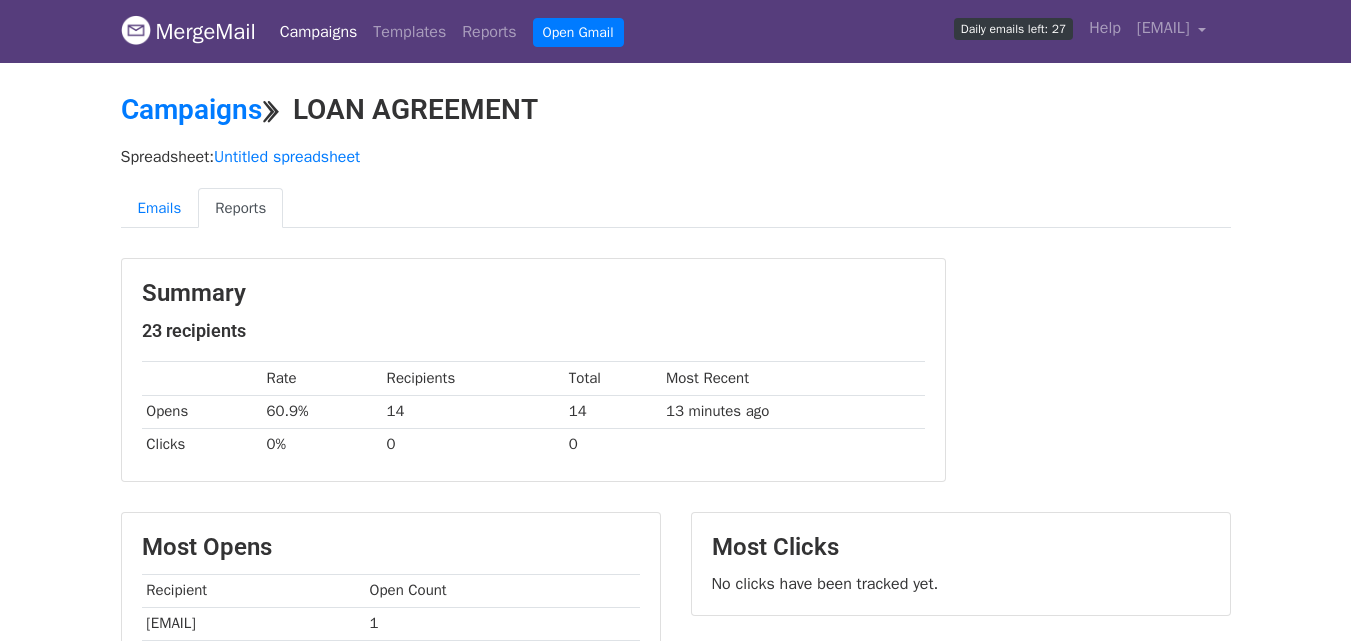 scroll, scrollTop: 0, scrollLeft: 0, axis: both 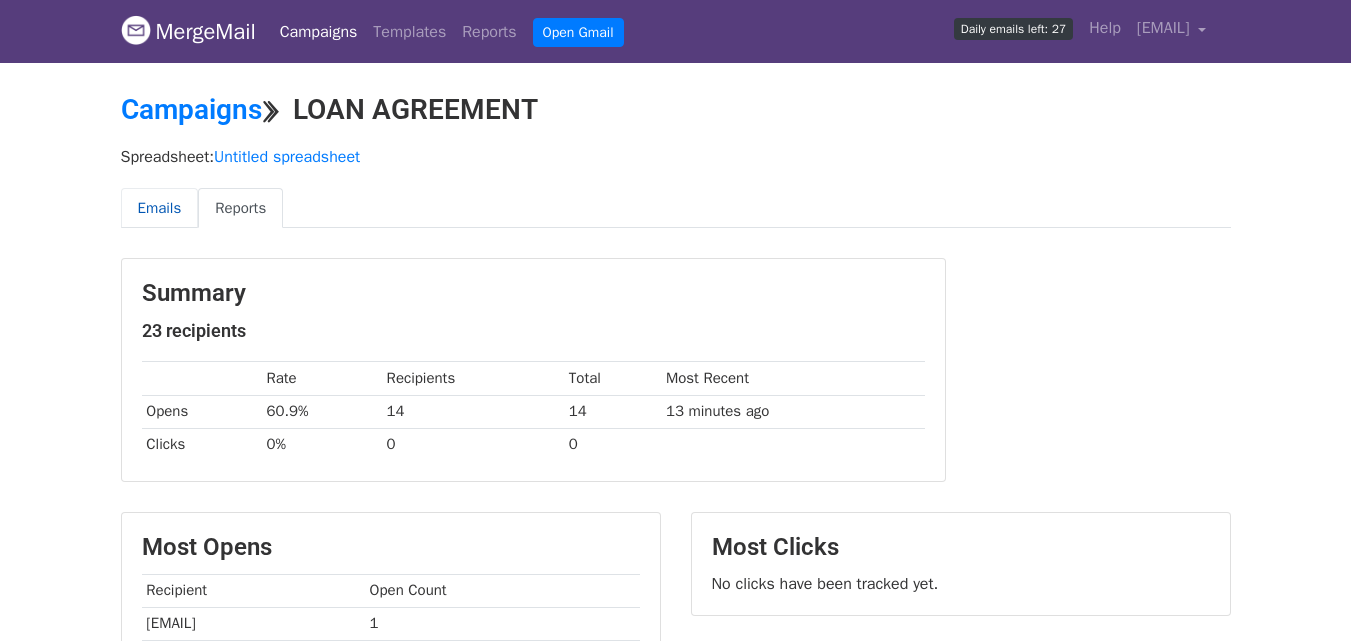 click on "Emails" at bounding box center (160, 208) 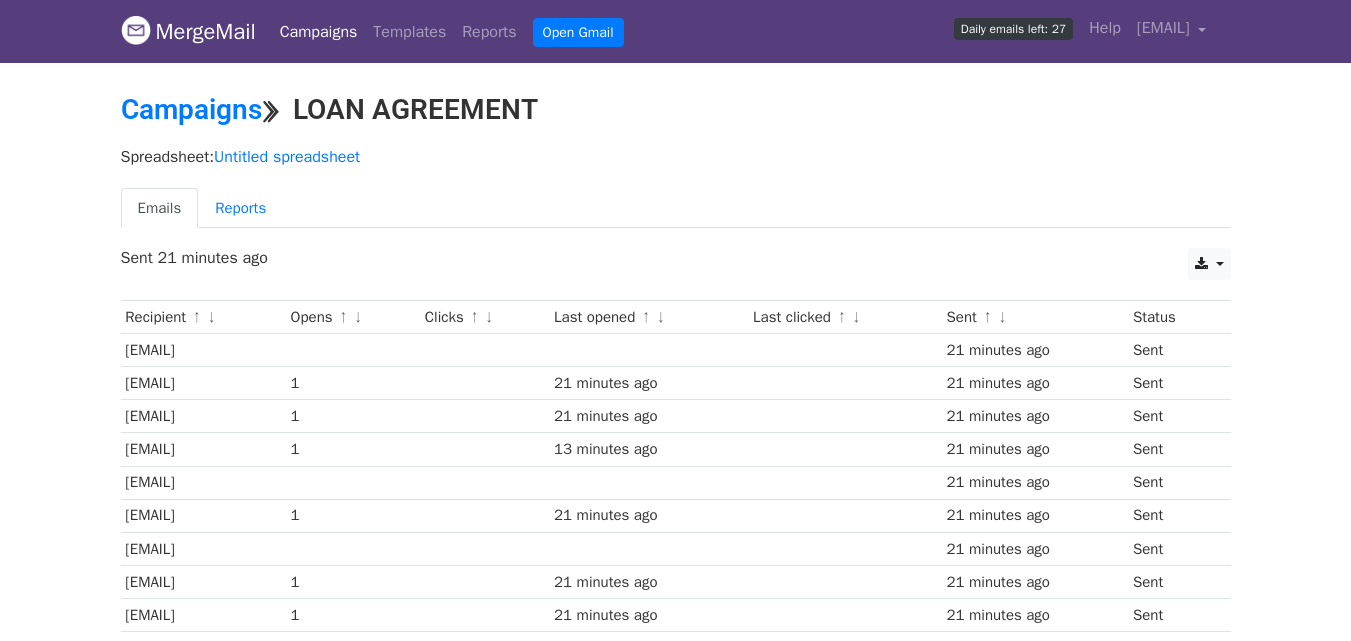 scroll, scrollTop: 0, scrollLeft: 0, axis: both 